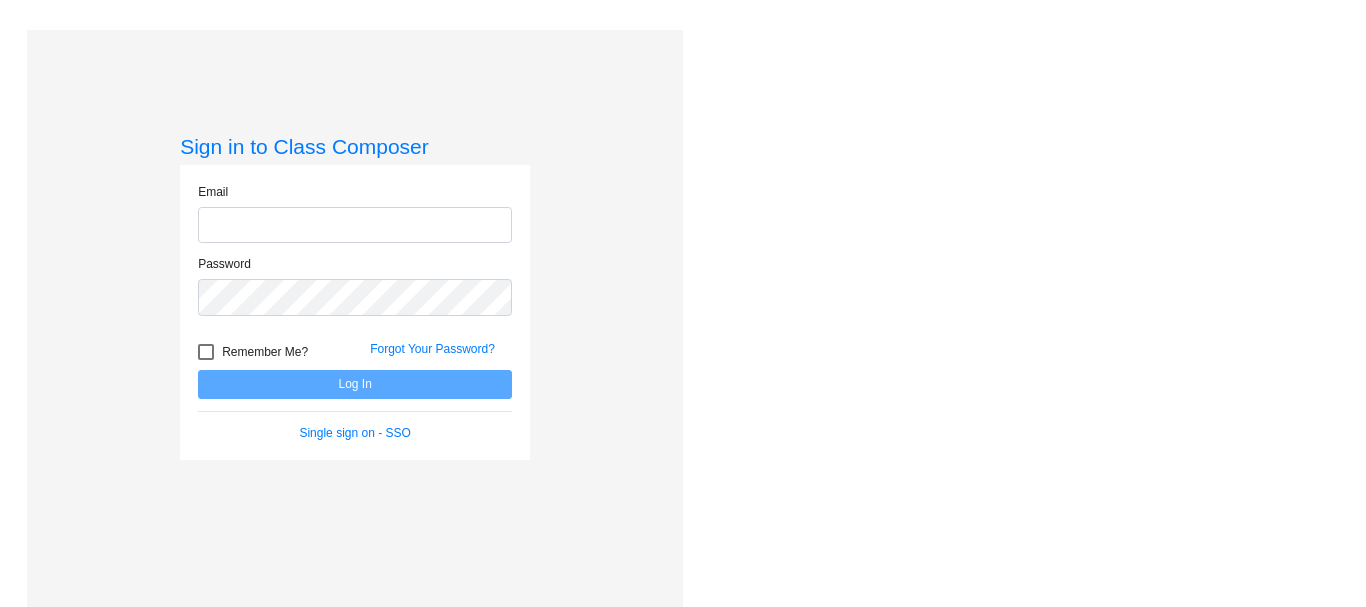 scroll, scrollTop: 0, scrollLeft: 0, axis: both 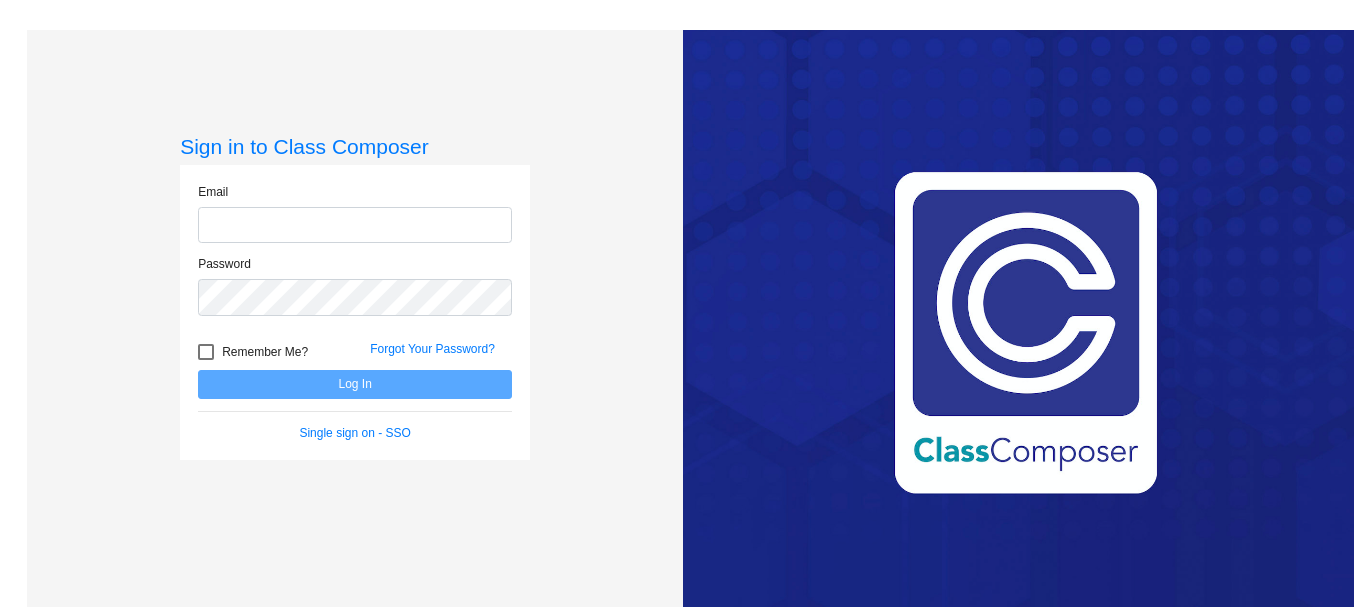 click 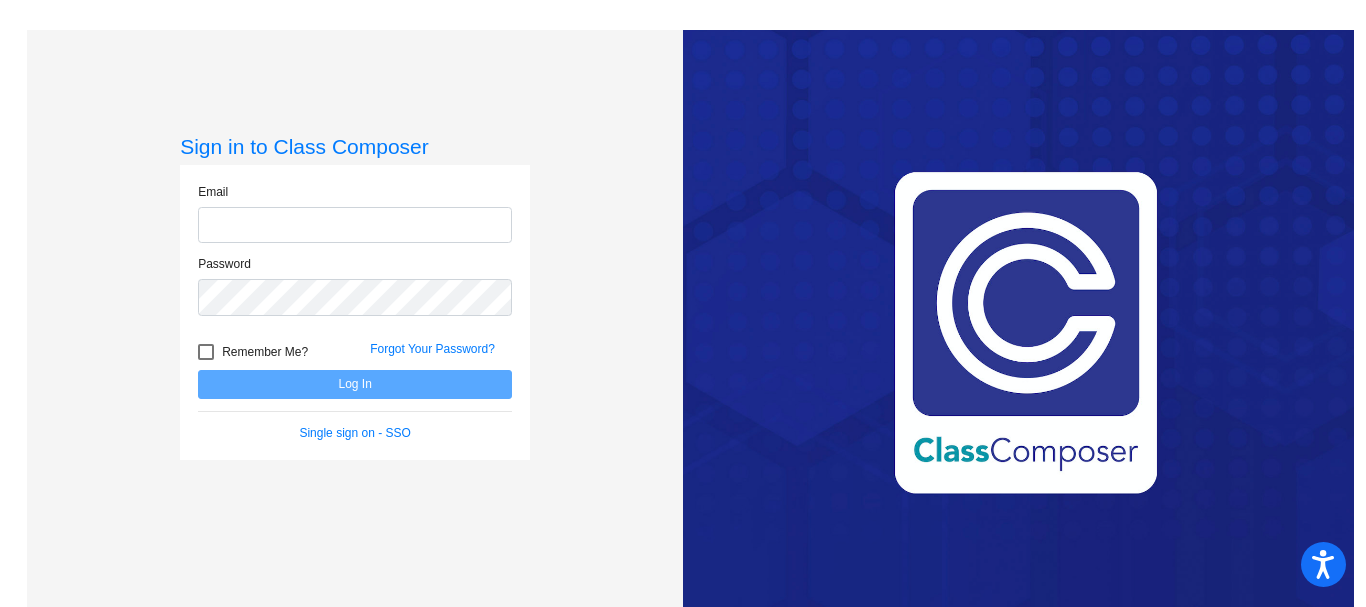 type on "[EMAIL]" 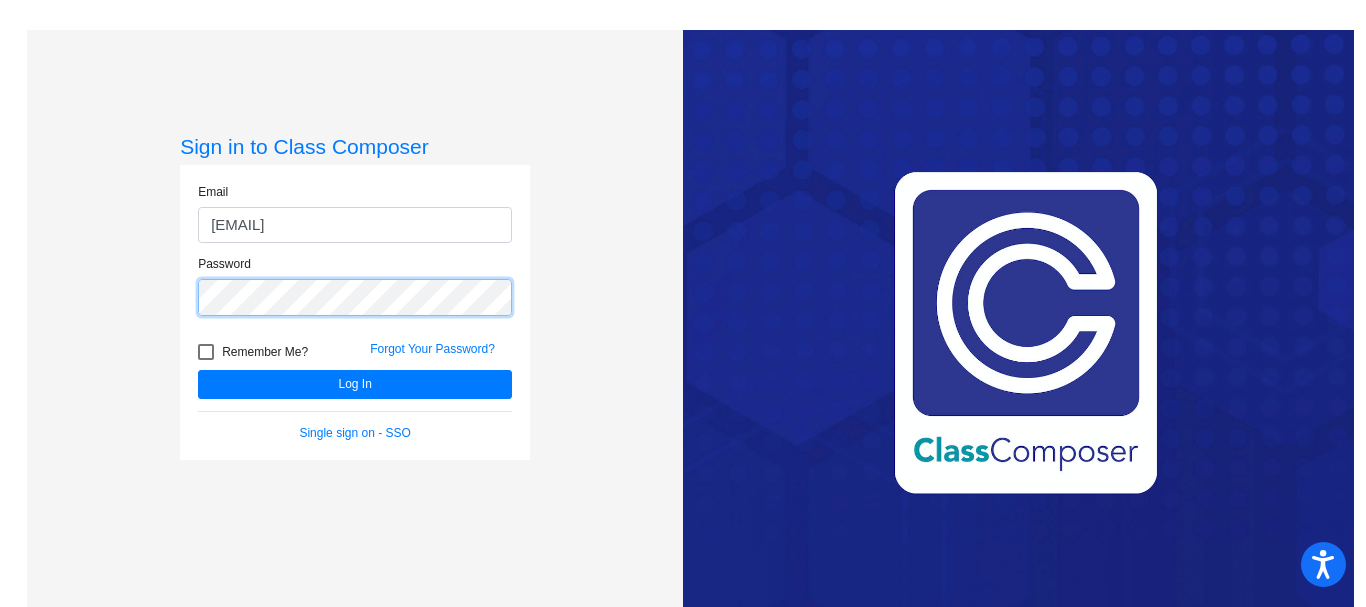 click on "Log In" 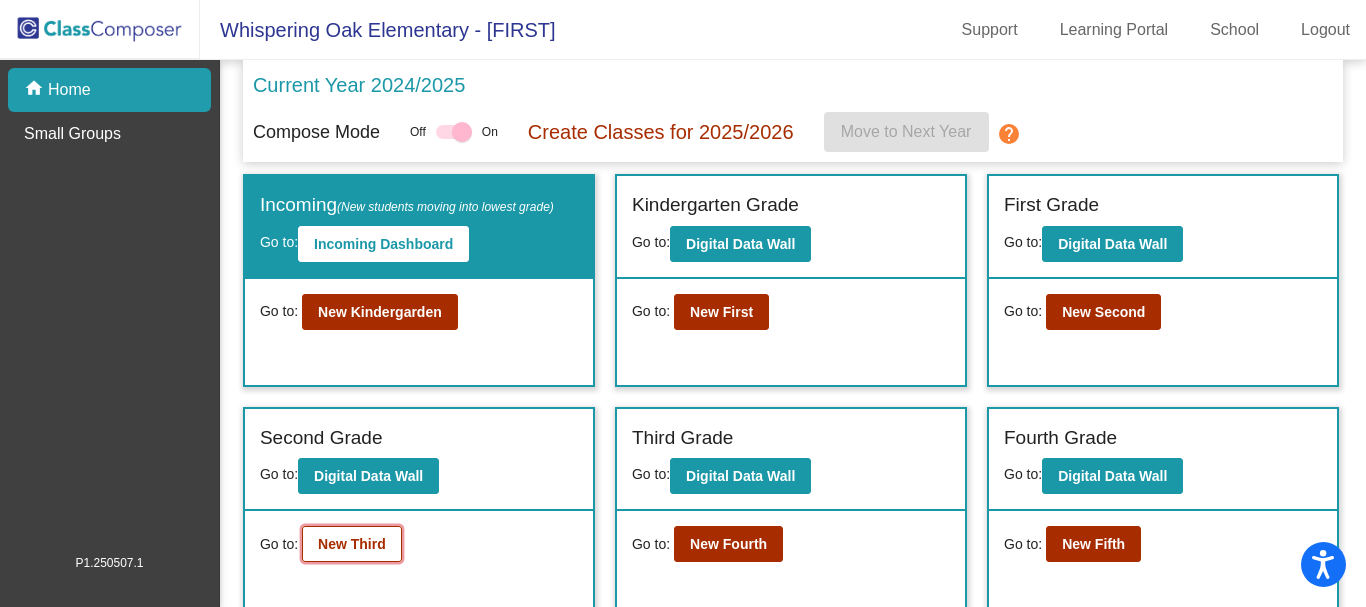 click on "New Third" 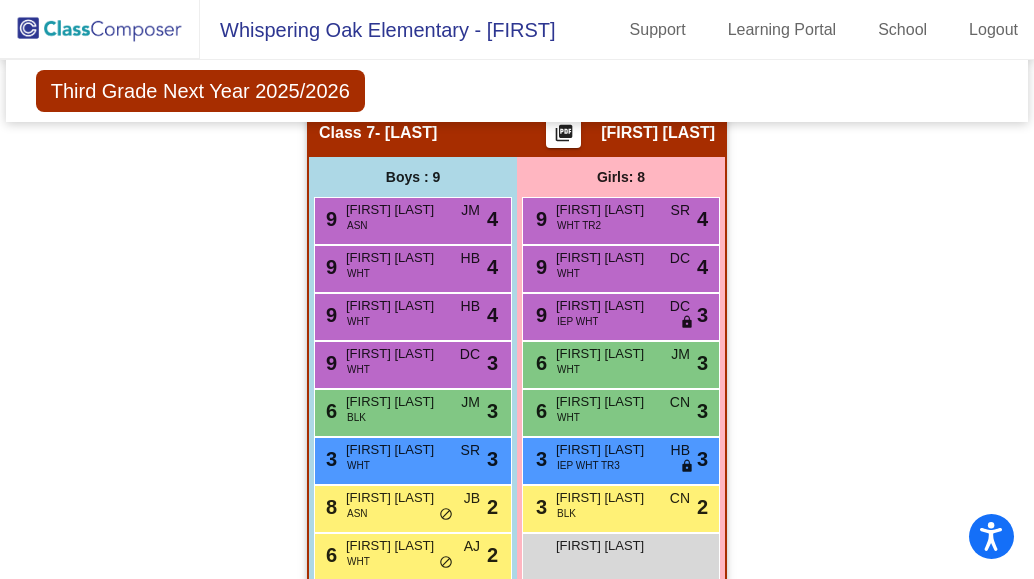 scroll, scrollTop: 2298, scrollLeft: 0, axis: vertical 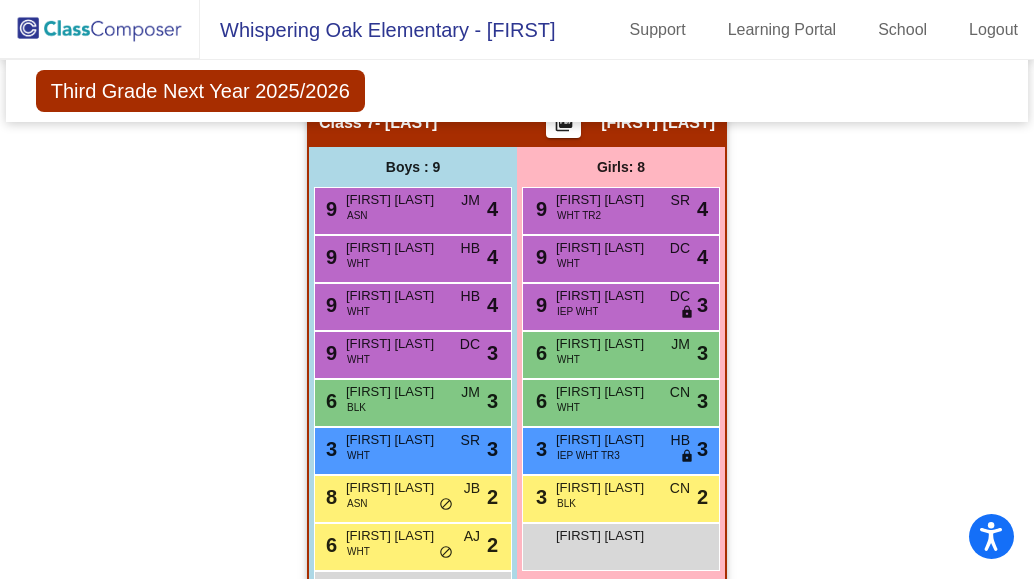drag, startPoint x: 17, startPoint y: 350, endPoint x: 574, endPoint y: 98, distance: 611.3534 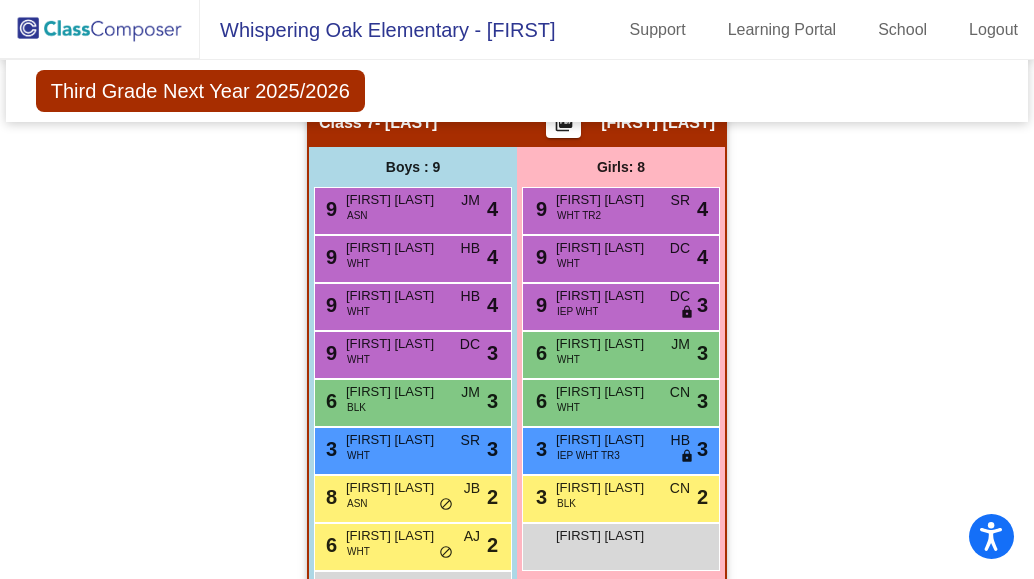 click on "Hallway - Hallway Class picture_as_pdf Tracy Webb Add Student First Name Last Name Student Id (Recommended) Boy Girl Non Binary Add Close Boys : 7 9 [FIRST] [LAST] WHT TR2 SR lock do_not_disturb_alt 4 9 [FIRST] [LAST] WHT JM lock do_not_disturb_alt 4 9 [FIRST] [LAST] WHT TR2 SR lock do_not_disturb_alt 4 9 [FIRST] [LAST] BLK DC lock do_not_disturb_alt 3 9 [FIRST] [LAST] WHT CN lock do_not_disturb_alt 3 6 [FIRST] "[LAST] V [FIRST] GT AIN AJ lock do_not_disturb_alt 3 3 [FIRST] [LAST] ELL WHT AJ lock do_not_disturb_alt 2 Girls: 9 9 [FIRST] [LAST] WHT JM lock do_not_disturb_alt 4 9 [FIRST] [LAST] GT WHT AJ lock do_not_disturb_alt 4 9 [FIRST] [LAST] WHT HB lock do_not_disturb_alt 4 9 [FIRST] [LAST] GT BLK AJ lock do_not_disturb_alt 3 9 [FIRST] [LAST] WHT JM lock do_not_disturb_alt 3 6 WHT SR" 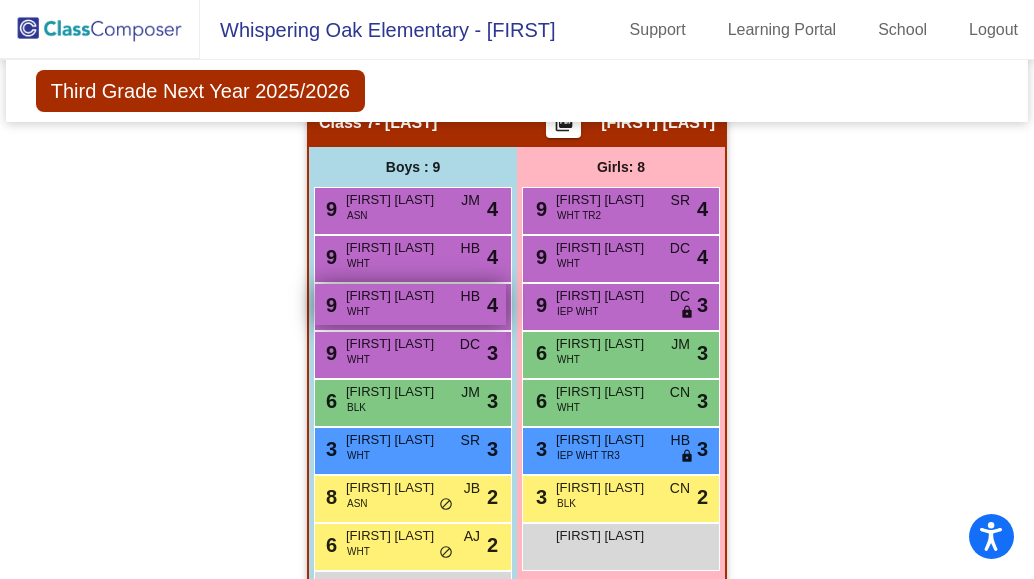 scroll, scrollTop: 2380, scrollLeft: 0, axis: vertical 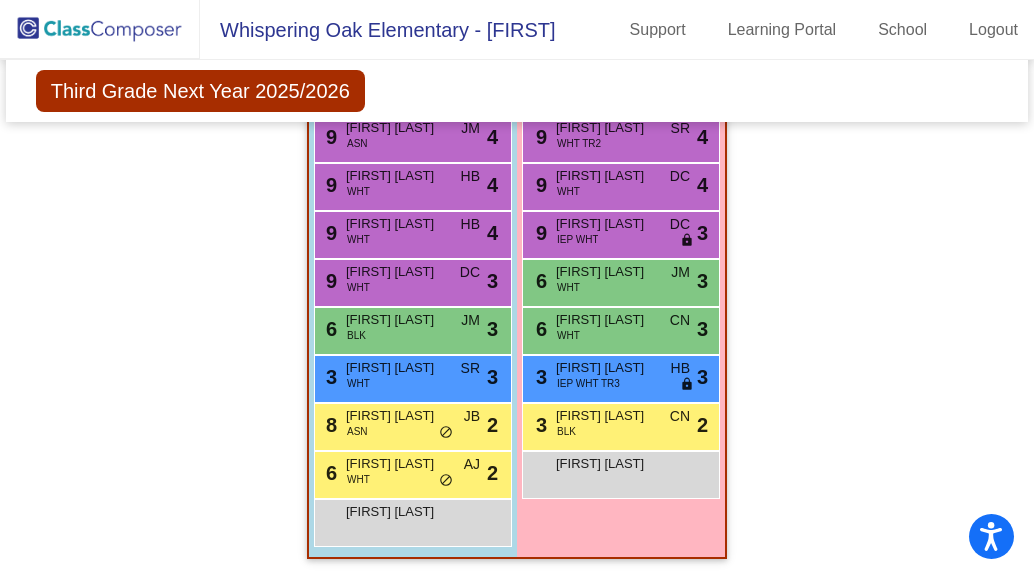 click on "Hallway - Hallway Class picture_as_pdf Tracy Webb Add Student First Name Last Name Student Id (Recommended) Boy Girl Non Binary Add Close Boys : 7 9 [FIRST] [LAST] WHT TR2 SR lock do_not_disturb_alt 4 9 [FIRST] [LAST] WHT JM lock do_not_disturb_alt 4 9 [FIRST] [LAST] WHT TR2 SR lock do_not_disturb_alt 4 9 [FIRST] [LAST] BLK DC lock do_not_disturb_alt 3 9 [FIRST] [LAST] WHT CN lock do_not_disturb_alt 3 6 [FIRST] "[LAST] V [FIRST] GT AIN AJ lock do_not_disturb_alt 3 3 [FIRST] [LAST] ELL WHT AJ lock do_not_disturb_alt 2 Girls: 9 9 [FIRST] [LAST] WHT JM lock do_not_disturb_alt 4 9 [FIRST] [LAST] GT WHT AJ lock do_not_disturb_alt 4 9 [FIRST] [LAST] WHT HB lock do_not_disturb_alt 4 9 [FIRST] [LAST] GT BLK AJ lock do_not_disturb_alt 3 9 [FIRST] [LAST] WHT JM lock do_not_disturb_alt 3 6 WHT SR" 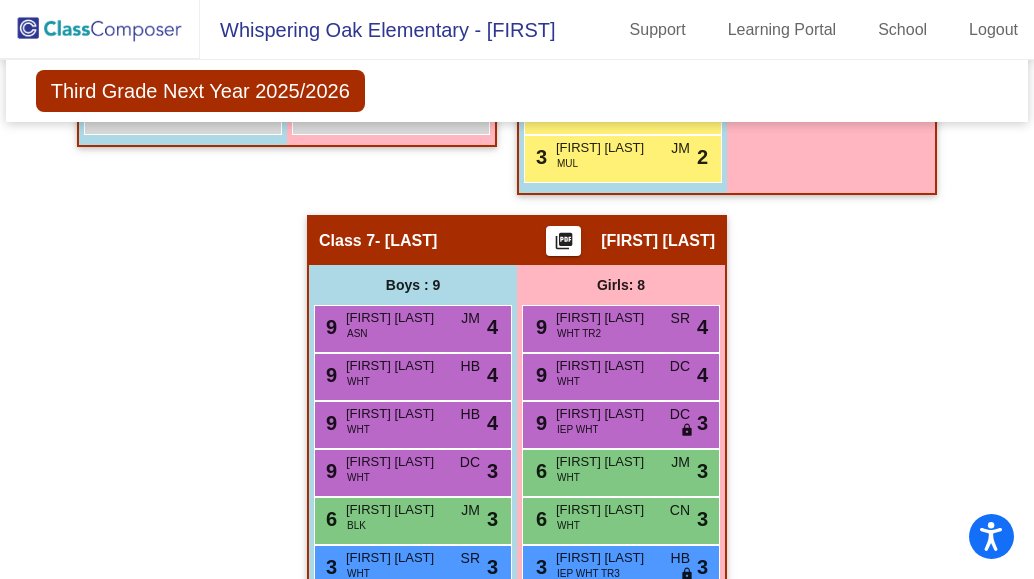 scroll, scrollTop: 2280, scrollLeft: 0, axis: vertical 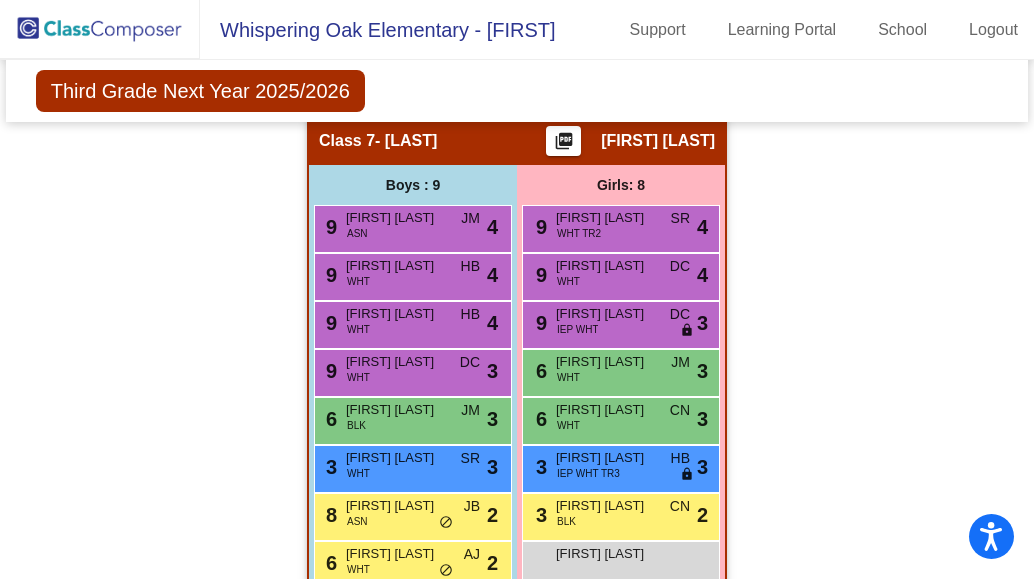 click on "Hallway - Hallway Class picture_as_pdf Tracy Webb Add Student First Name Last Name Student Id (Recommended) Boy Girl Non Binary Add Close Boys : 7 9 [FIRST] [LAST] WHT TR2 SR lock do_not_disturb_alt 4 9 [FIRST] [LAST] WHT JM lock do_not_disturb_alt 4 9 [FIRST] [LAST] WHT TR2 SR lock do_not_disturb_alt 4 9 [FIRST] [LAST] BLK DC lock do_not_disturb_alt 3 9 [FIRST] [LAST] WHT CN lock do_not_disturb_alt 3 6 [FIRST] "[LAST] V [FIRST] GT AIN AJ lock do_not_disturb_alt 3 3 [FIRST] [LAST] ELL WHT AJ lock do_not_disturb_alt 2 Girls: 9 9 [FIRST] [LAST] WHT JM lock do_not_disturb_alt 4 9 [FIRST] [LAST] GT WHT AJ lock do_not_disturb_alt 4 9 [FIRST] [LAST] WHT HB lock do_not_disturb_alt 4 9 [FIRST] [LAST] GT BLK AJ lock do_not_disturb_alt 3 9 [FIRST] [LAST] WHT JM lock do_not_disturb_alt 3 6 WHT SR" 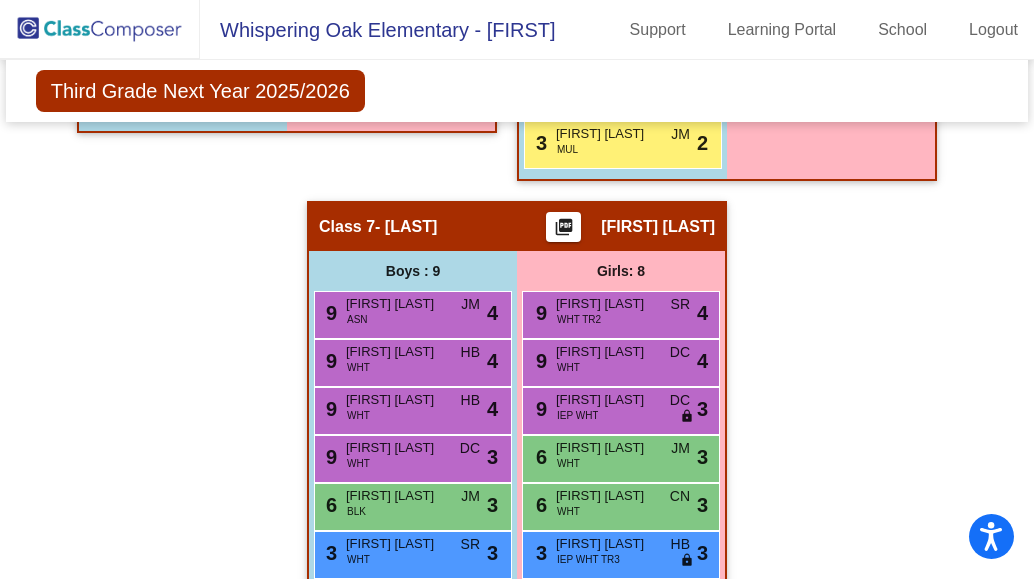 scroll, scrollTop: 2180, scrollLeft: 0, axis: vertical 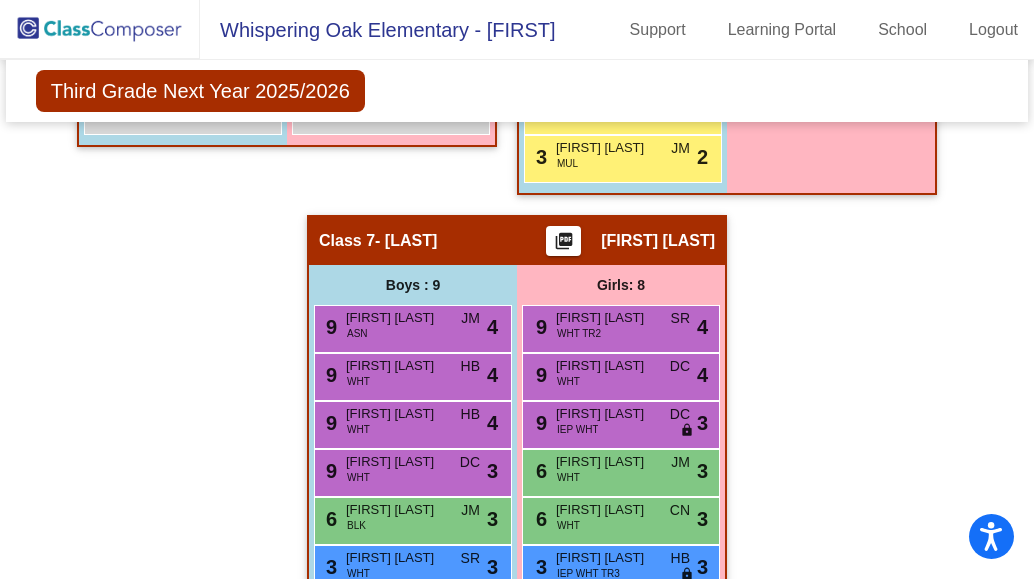 click on "Hallway - Hallway Class picture_as_pdf Tracy Webb Add Student First Name Last Name Student Id (Recommended) Boy Girl Non Binary Add Close Boys : 7 9 [FIRST] [LAST] WHT TR2 SR lock do_not_disturb_alt 4 9 [FIRST] [LAST] WHT JM lock do_not_disturb_alt 4 9 [FIRST] [LAST] WHT TR2 SR lock do_not_disturb_alt 4 9 [FIRST] [LAST] BLK DC lock do_not_disturb_alt 3 9 [FIRST] [LAST] WHT CN lock do_not_disturb_alt 3 6 [FIRST] "[LAST] V [FIRST] GT AIN AJ lock do_not_disturb_alt 3 3 [FIRST] [LAST] ELL WHT AJ lock do_not_disturb_alt 2 Girls: 9 9 [FIRST] [LAST] WHT JM lock do_not_disturb_alt 4 9 [FIRST] [LAST] GT WHT AJ lock do_not_disturb_alt 4 9 [FIRST] [LAST] WHT HB lock do_not_disturb_alt 4 9 [FIRST] [LAST] GT BLK AJ lock do_not_disturb_alt 3 9 [FIRST] [LAST] WHT JM lock do_not_disturb_alt 3 6 WHT SR" 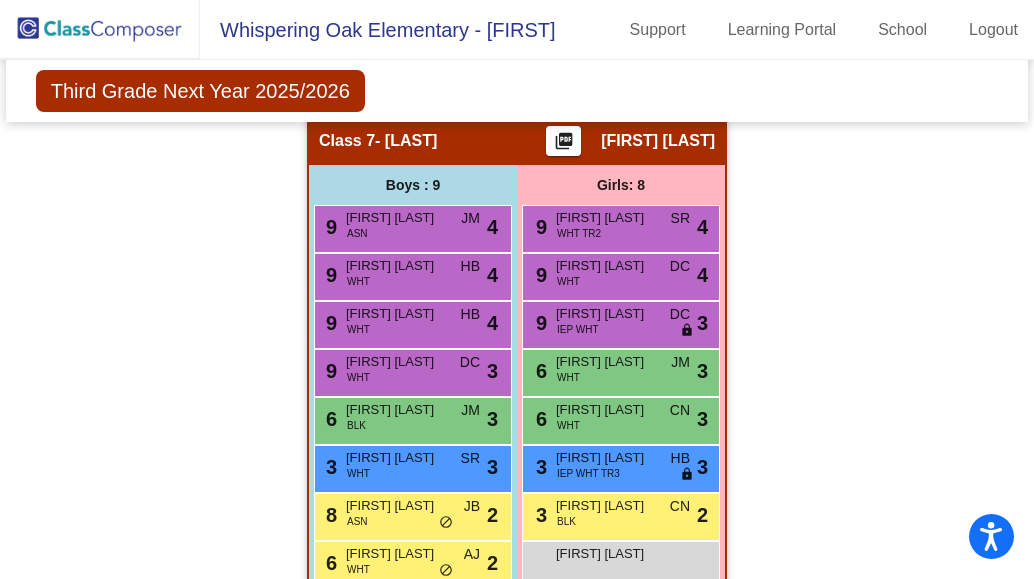 scroll, scrollTop: 2380, scrollLeft: 0, axis: vertical 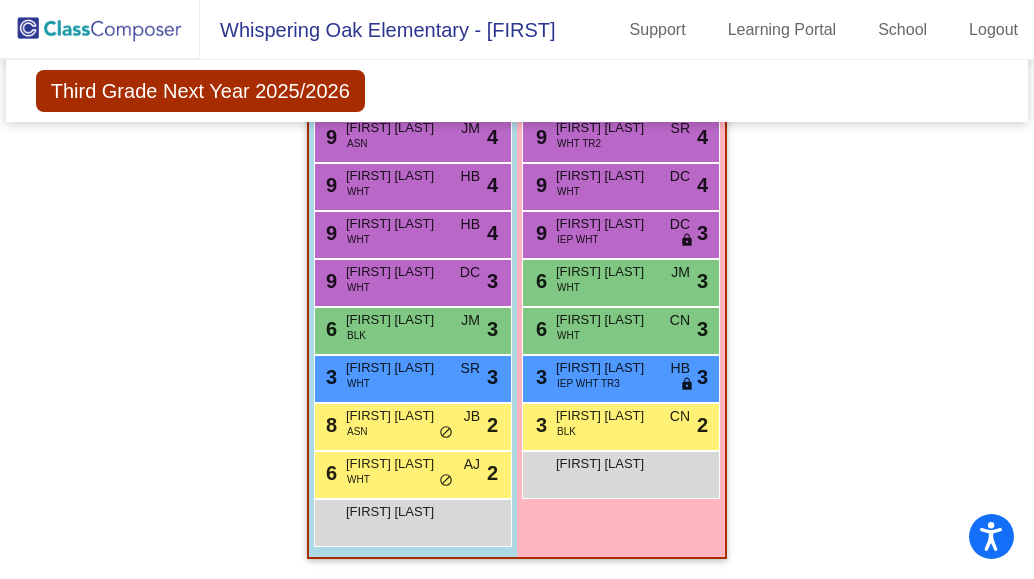 click on "Hallway - Hallway Class picture_as_pdf Tracy Webb Add Student First Name Last Name Student Id (Recommended) Boy Girl Non Binary Add Close Boys : 7 9 [FIRST] [LAST] WHT TR2 SR lock do_not_disturb_alt 4 9 [FIRST] [LAST] WHT JM lock do_not_disturb_alt 4 9 [FIRST] [LAST] WHT TR2 SR lock do_not_disturb_alt 4 9 [FIRST] [LAST] BLK DC lock do_not_disturb_alt 3 9 [FIRST] [LAST] WHT CN lock do_not_disturb_alt 3 6 [FIRST] "[LAST] V [FIRST] GT AIN AJ lock do_not_disturb_alt 3 3 [FIRST] [LAST] ELL WHT AJ lock do_not_disturb_alt 2 Girls: 9 9 [FIRST] [LAST] WHT JM lock do_not_disturb_alt 4 9 [FIRST] [LAST] GT WHT AJ lock do_not_disturb_alt 4 9 [FIRST] [LAST] WHT HB lock do_not_disturb_alt 4 9 [FIRST] [LAST] GT BLK AJ lock do_not_disturb_alt 3 9 [FIRST] [LAST] WHT JM lock do_not_disturb_alt 3 6 WHT SR" 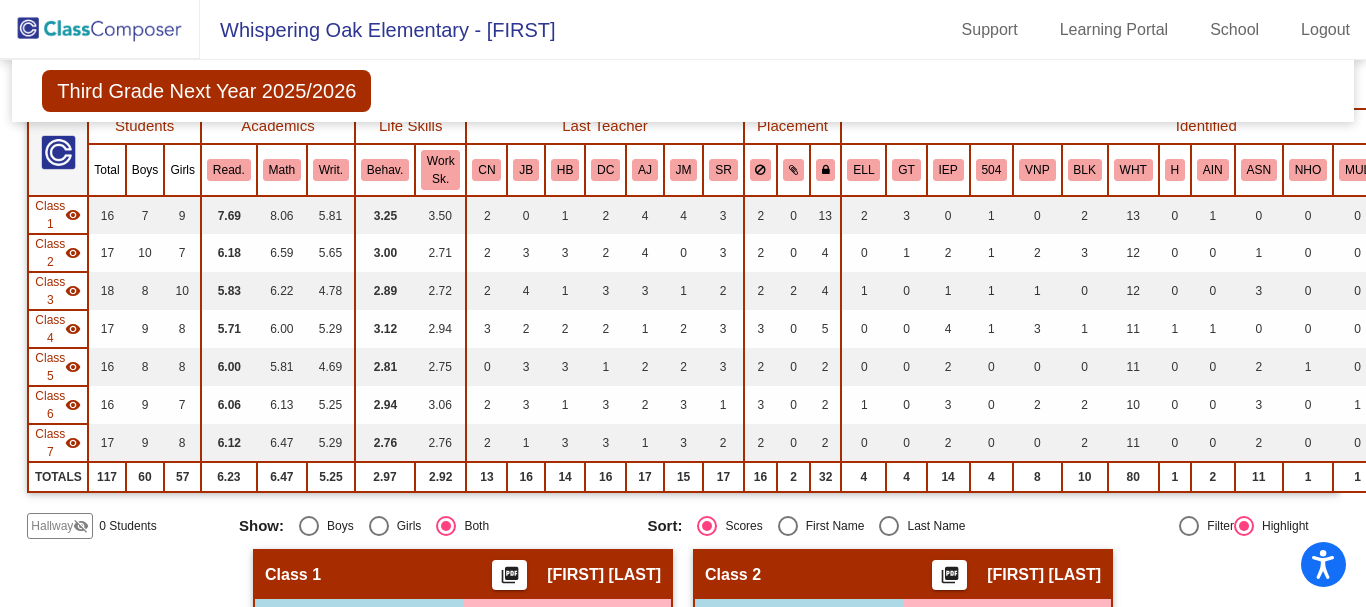 scroll, scrollTop: 0, scrollLeft: 0, axis: both 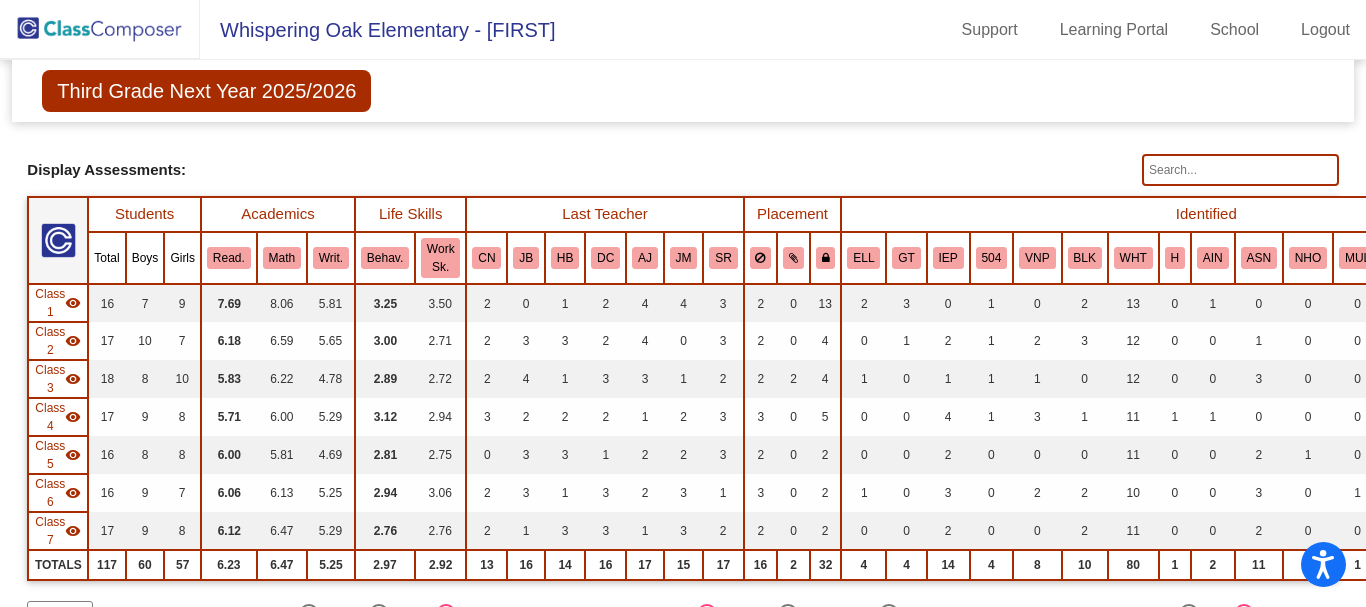 click 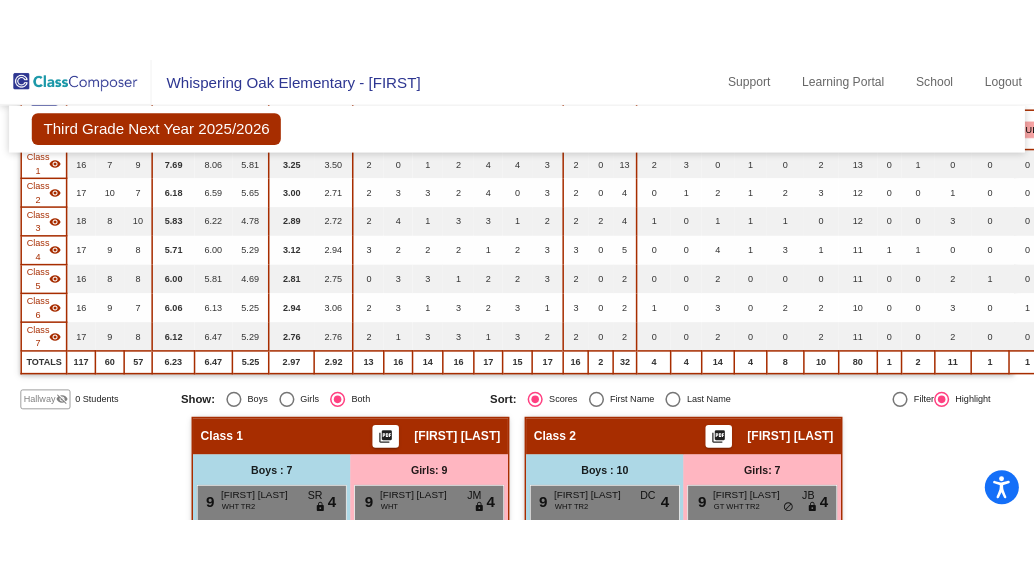 scroll, scrollTop: 0, scrollLeft: 0, axis: both 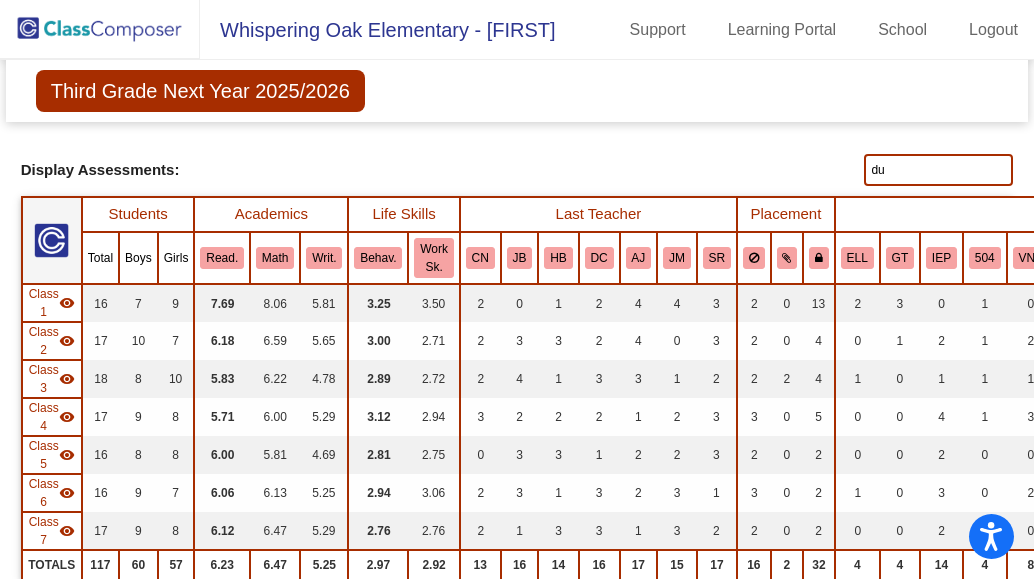 type on "d" 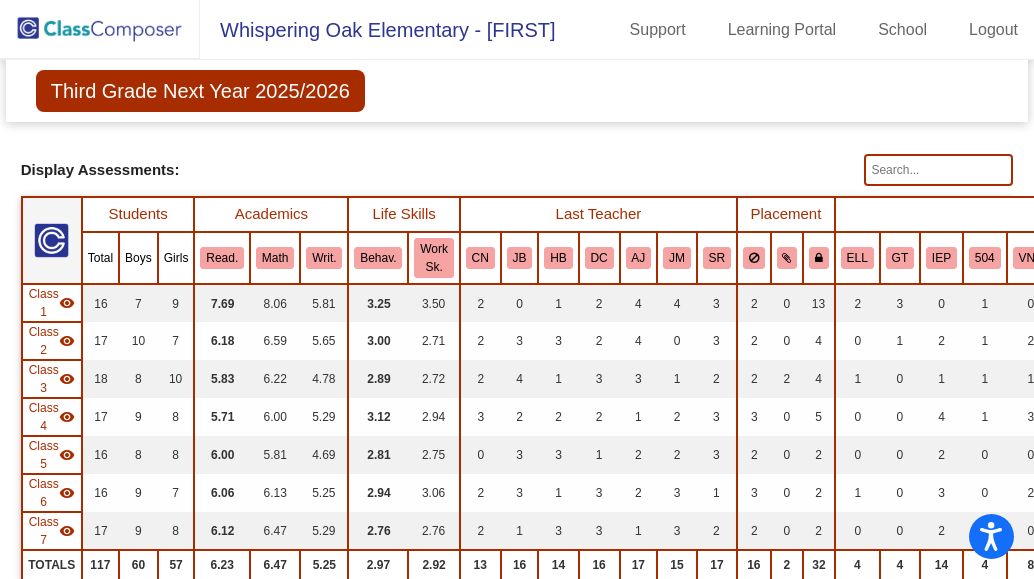 type 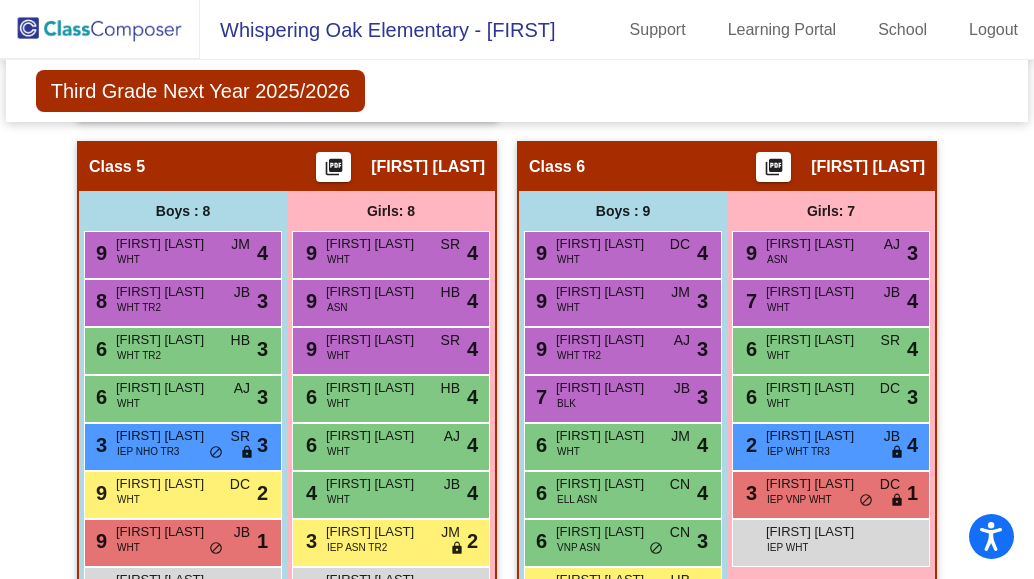 scroll, scrollTop: 1800, scrollLeft: 0, axis: vertical 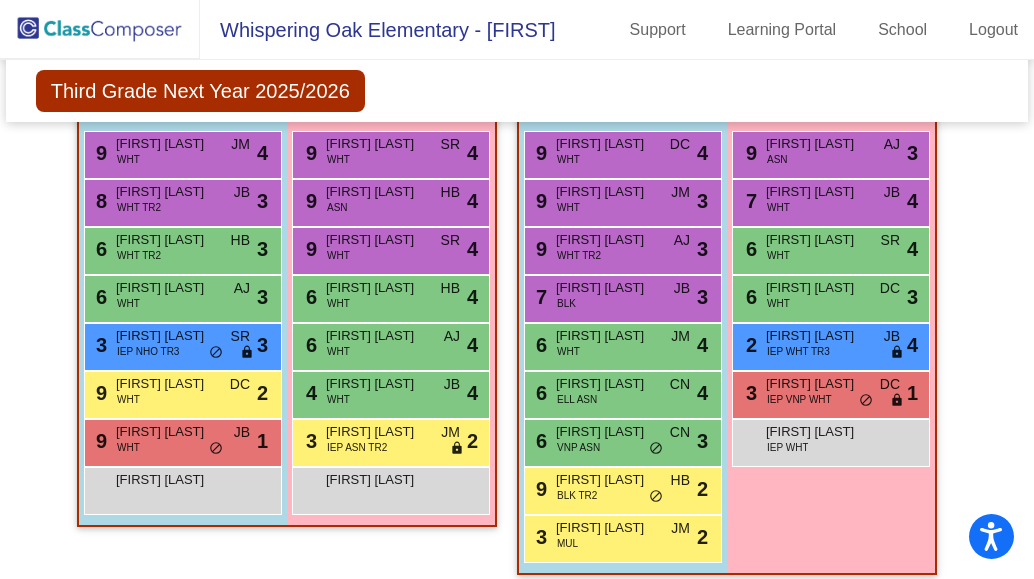 click on "Girls: 7 9 [FIRST] [LAST] ASN AJ lock do_not_disturb_alt 3 7 [FIRST] [LAST] WHT JB lock do_not_disturb_alt 4 6 [FIRST] [LAST] WHT SR lock do_not_disturb_alt 4 6 [FIRST] [LAST] WHT DC lock do_not_disturb_alt 3 2 [FIRST] [LAST] IEP WHT TR3 JB lock do_not_disturb_alt 4 3 [FIRST] [LAST] IEP VNP WHT DC lock do_not_disturb_alt 1 [FIRST] [LAST] IEP WHT lock do_not_disturb_alt" at bounding box center [0, 0] 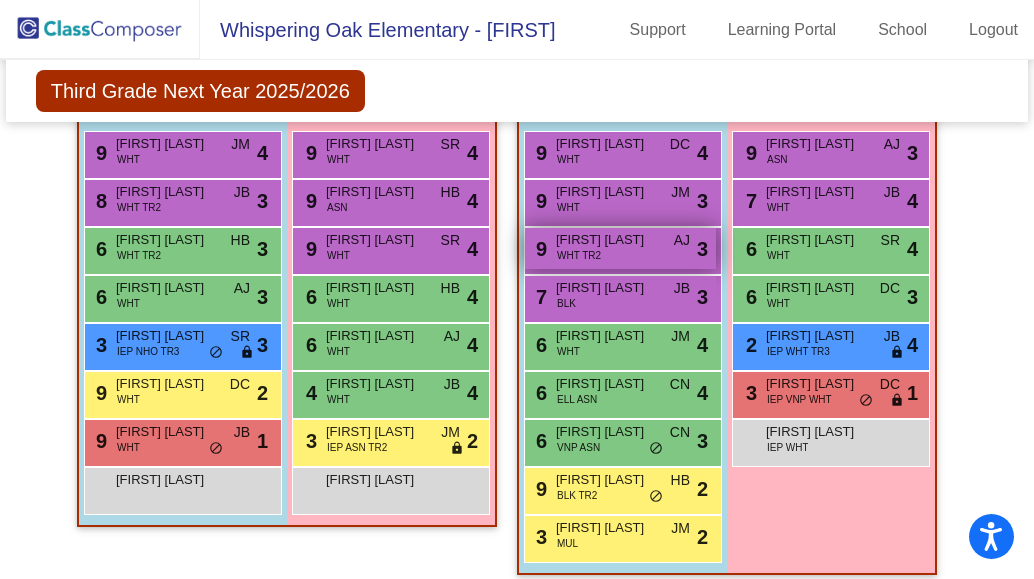 click on "9 [FIRST] [LAST] WHT TR2 AJ lock do_not_disturb_alt 3" at bounding box center (620, 248) 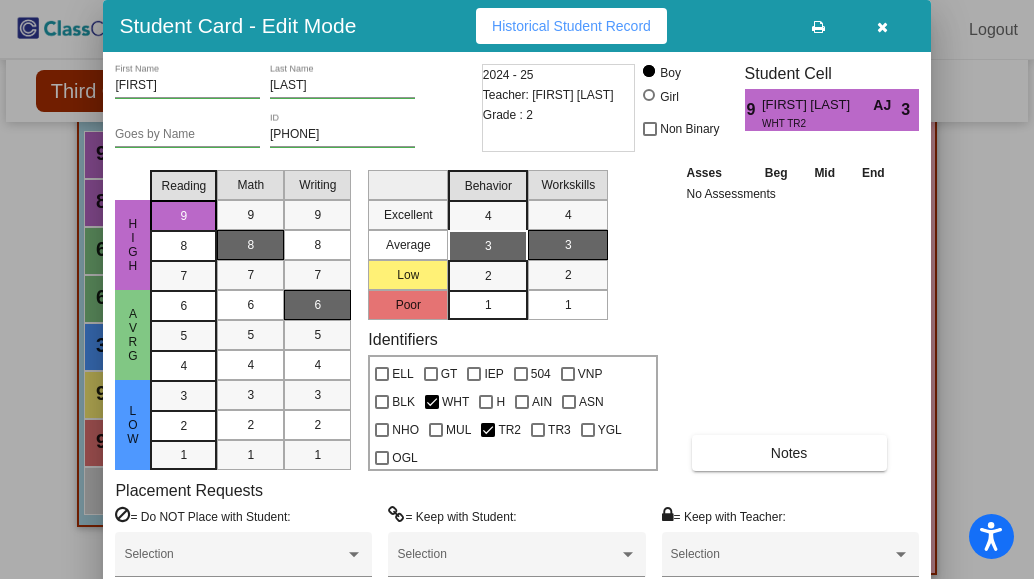 click at bounding box center [882, 27] 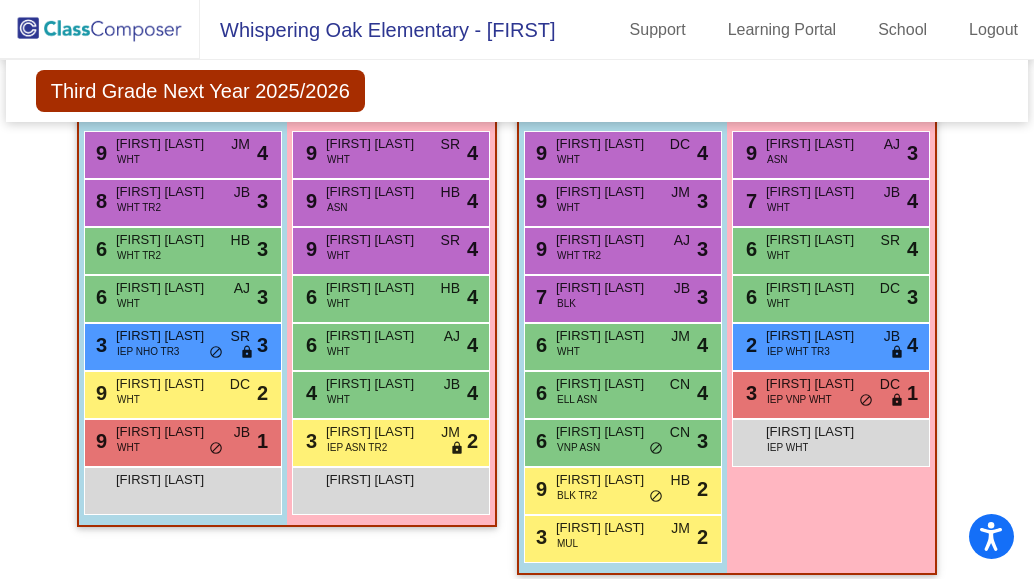 click on "Girls: 7 9 [FIRST] [LAST] ASN AJ lock do_not_disturb_alt 3 7 [FIRST] [LAST] WHT JB lock do_not_disturb_alt 4 6 [FIRST] [LAST] WHT SR lock do_not_disturb_alt 4 6 [FIRST] [LAST] WHT DC lock do_not_disturb_alt 3 2 [FIRST] [LAST] IEP WHT TR3 JB lock do_not_disturb_alt 4 3 [FIRST] [LAST] IEP VNP WHT DC lock do_not_disturb_alt 1 [FIRST] [LAST] IEP WHT lock do_not_disturb_alt" at bounding box center [0, 0] 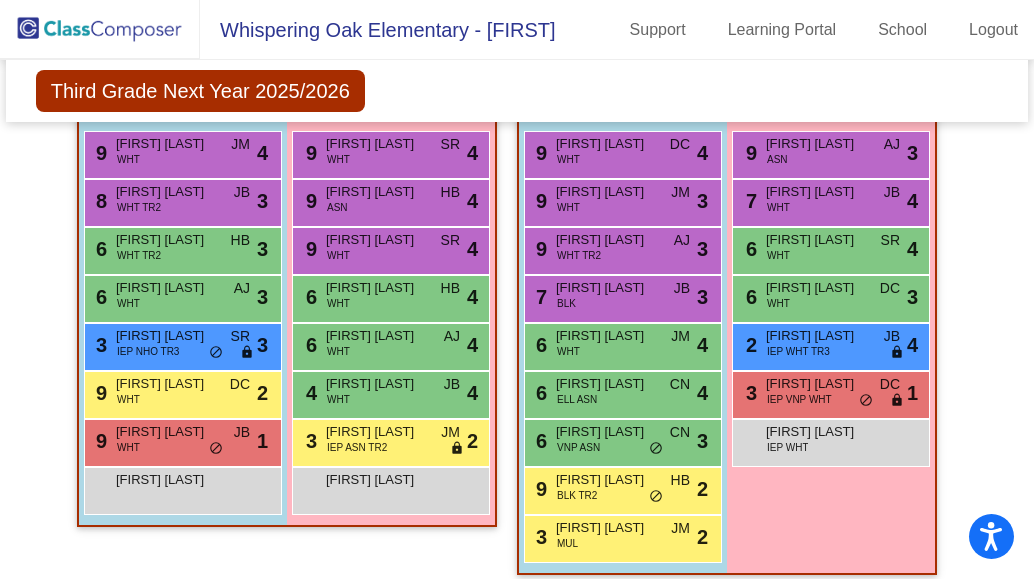 click on "Girls: 7 9 [FIRST] [LAST] ASN AJ lock do_not_disturb_alt 3 7 [FIRST] [LAST] WHT JB lock do_not_disturb_alt 4 6 [FIRST] [LAST] WHT SR lock do_not_disturb_alt 4 6 [FIRST] [LAST] WHT DC lock do_not_disturb_alt 3 2 [FIRST] [LAST] IEP WHT TR3 JB lock do_not_disturb_alt 4 3 [FIRST] [LAST] IEP VNP WHT DC lock do_not_disturb_alt 1 [FIRST] [LAST] IEP WHT lock do_not_disturb_alt" at bounding box center (0, 0) 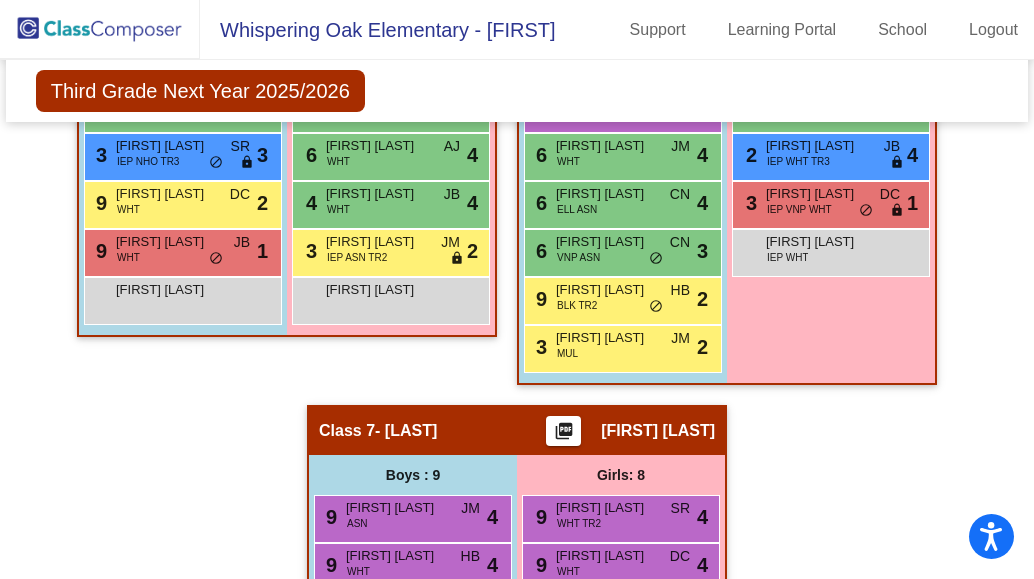 scroll, scrollTop: 2000, scrollLeft: 0, axis: vertical 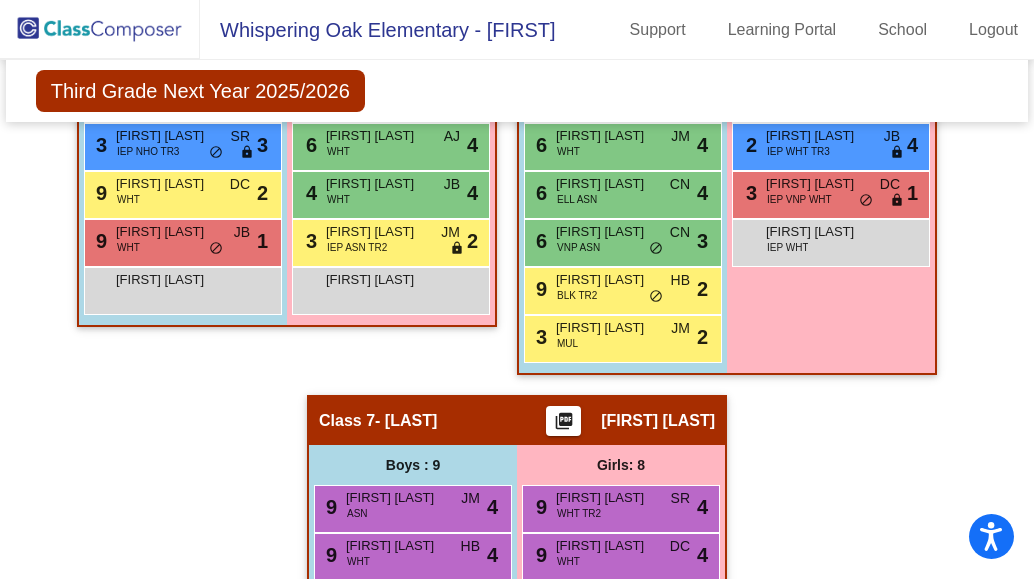 click on "Hallway - Hallway Class picture_as_pdf Tracy Webb Add Student First Name Last Name Student Id (Recommended) Boy Girl Non Binary Add Close Boys : 7 9 [FIRST] [LAST] WHT TR2 SR lock do_not_disturb_alt 4 9 [FIRST] [LAST] WHT JM lock do_not_disturb_alt 4 9 [FIRST] [LAST] WHT TR2 SR lock do_not_disturb_alt 4 9 [FIRST] [LAST] BLK DC lock do_not_disturb_alt 3 9 [FIRST] [LAST] WHT CN lock do_not_disturb_alt 3 6 [FIRST] "[LAST] V [FIRST] GT AIN AJ lock do_not_disturb_alt 3 3 [FIRST] [LAST] ELL WHT AJ lock do_not_disturb_alt 2 Girls: 9 9 [FIRST] [LAST] WHT JM lock do_not_disturb_alt 4 9 [FIRST] [LAST] GT WHT AJ lock do_not_disturb_alt 4 9 [FIRST] [LAST] WHT HB lock do_not_disturb_alt 4 9 [FIRST] [LAST] GT BLK AJ lock do_not_disturb_alt 3 9 [FIRST] [LAST] WHT JM lock do_not_disturb_alt 3 6 WHT SR" 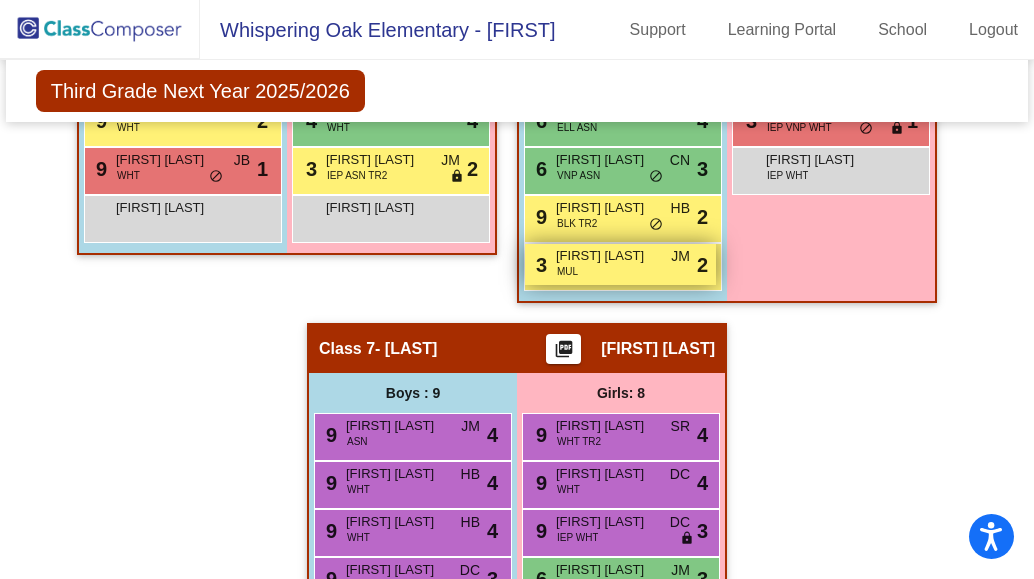 scroll, scrollTop: 2100, scrollLeft: 0, axis: vertical 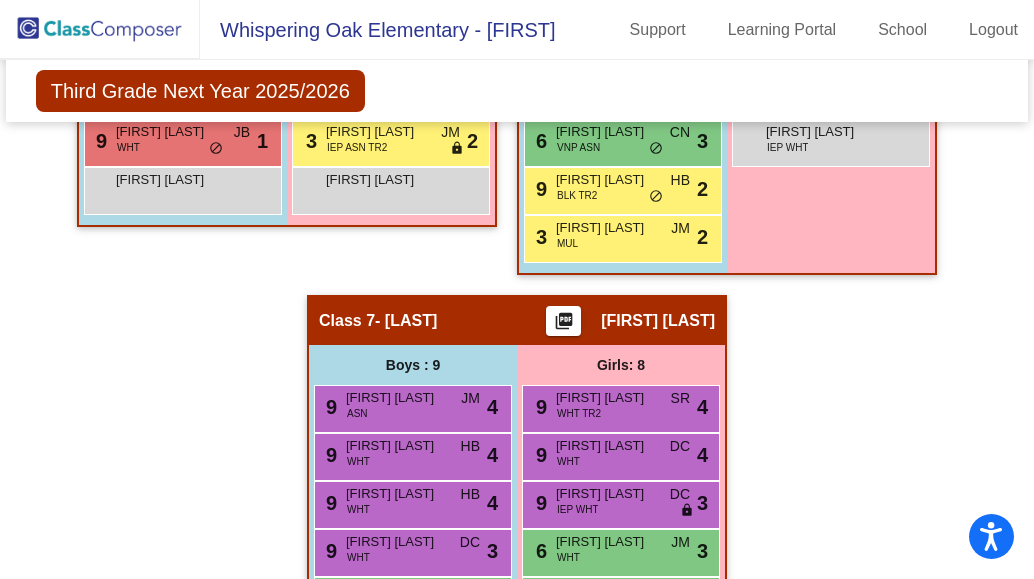 click on "Hallway - Hallway Class picture_as_pdf Tracy Webb Add Student First Name Last Name Student Id (Recommended) Boy Girl Non Binary Add Close Boys : 7 9 [FIRST] [LAST] WHT TR2 SR lock do_not_disturb_alt 4 9 [FIRST] [LAST] WHT JM lock do_not_disturb_alt 4 9 [FIRST] [LAST] WHT TR2 SR lock do_not_disturb_alt 4 9 [FIRST] [LAST] BLK DC lock do_not_disturb_alt 3 9 [FIRST] [LAST] WHT CN lock do_not_disturb_alt 3 6 [FIRST] "[LAST] V [FIRST] GT AIN AJ lock do_not_disturb_alt 3 3 [FIRST] [LAST] ELL WHT AJ lock do_not_disturb_alt 2 Girls: 9 9 [FIRST] [LAST] WHT JM lock do_not_disturb_alt 4 9 [FIRST] [LAST] GT WHT AJ lock do_not_disturb_alt 4 9 [FIRST] [LAST] WHT HB lock do_not_disturb_alt 4 9 [FIRST] [LAST] GT BLK AJ lock do_not_disturb_alt 3 9 [FIRST] [LAST] WHT JM lock do_not_disturb_alt 3 6 WHT SR" 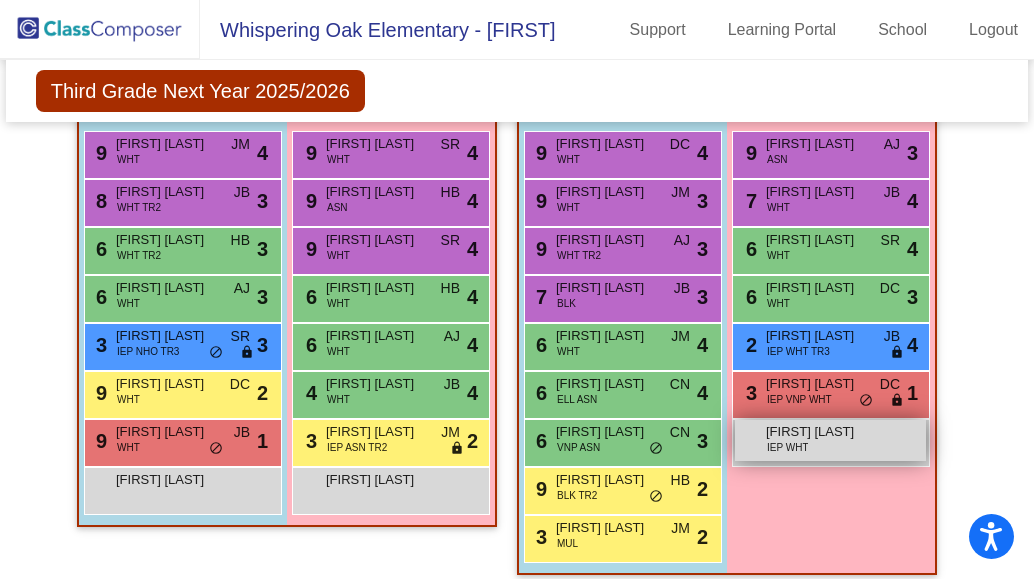 scroll, scrollTop: 1700, scrollLeft: 0, axis: vertical 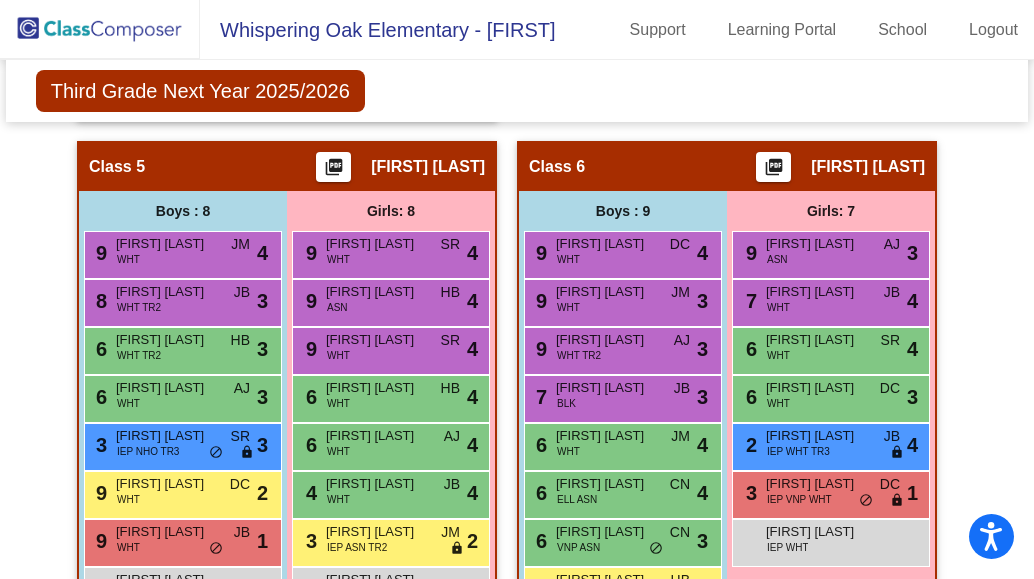 click on "Class 4 - [LAST] picture_as_pdf [FIRST] [LAST] Add Student First Name Last Name Student Id (Recommended) Boy Girl Non Binary Add Close Boys : 9 9 [FIRST] [LAST] VNP WHT DC lock do_not_disturb_alt 4 9 [FIRST] [LAST] IEP VNP SR lock do_not_disturb_alt 4 6 [FIRST] [LAST] WHT AJ lock do_not_disturb_alt 4 6 [FIRST] [LAST] IEP WHT CN lock do_not_disturb_alt 4 6 [FIRST] [LAST] WHT CN lock do_not_disturb_alt 3 4 [FIRST] [LAST] IEP WHT TR3 JB lock do_not_disturb_alt 4 3 [FIRST] [LAST] IEP BLK TR3 JM lock do_not_disturb_alt 3 9 [FIRST] [LAST] WHT JB lock do_not_disturb_alt 2 Girls: 8 9 [FIRST] [LAST] WHT DC lock do_not_disturb_alt 4 9 [FIRST] [LAST] WHT SR lock do_not_disturb_alt 4 9 [FIRST] [LAST] WHT JM lock do_not_disturb_alt 4 6 [FIRST] [LAST] 504 VNP WHT CN lock do_not_disturb_alt 3 6 [FIRST] [LAST] WHT HB lock do_not_disturb_alt 3 3 [FIRST] "[LAST] AIN TR2 HB lock do_not_disturb_alt 3 [FIRST] [LAST] lock do_not_disturb_alt [FIRST] [LAST] lock" 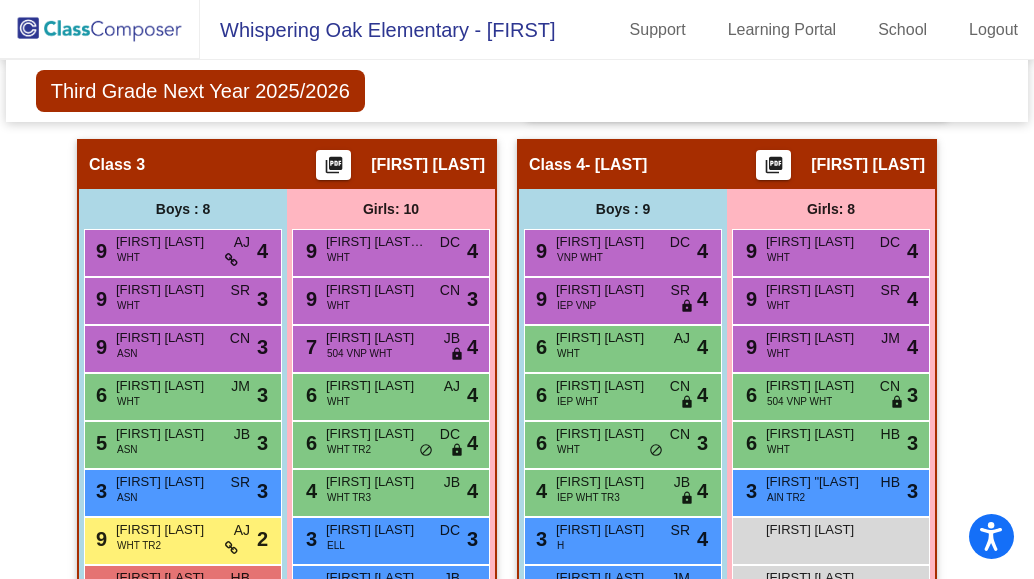 scroll, scrollTop: 1200, scrollLeft: 0, axis: vertical 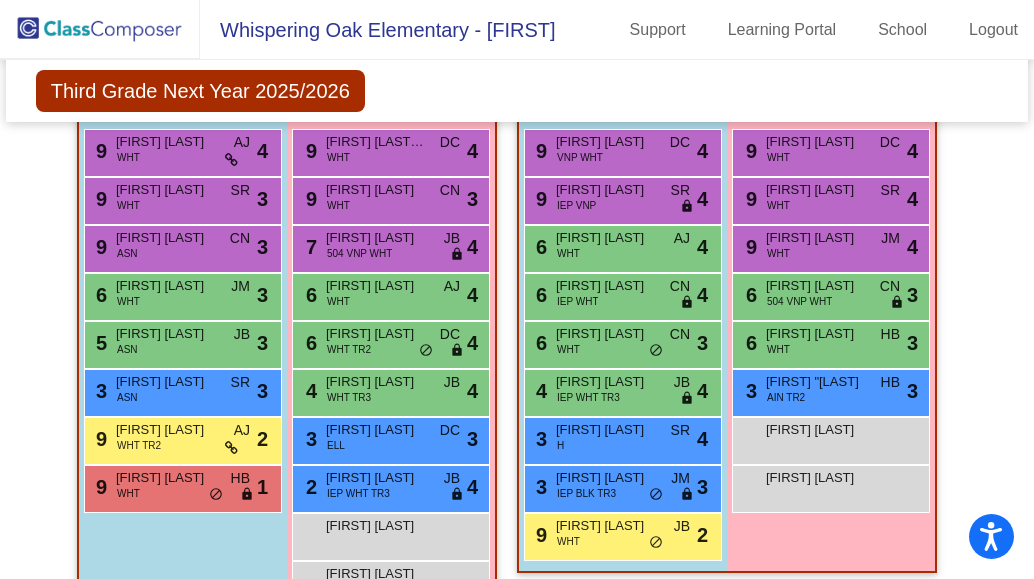 click on "Third Grade Next Year 2025/2026  Edit Composition Off   On  Incoming   Digital Data Wall" 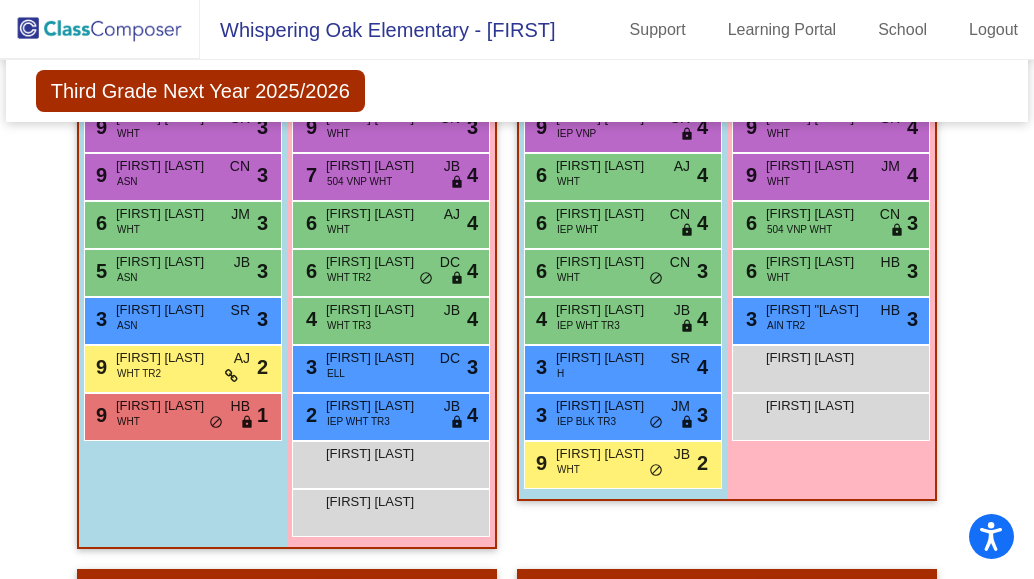 scroll, scrollTop: 1300, scrollLeft: 0, axis: vertical 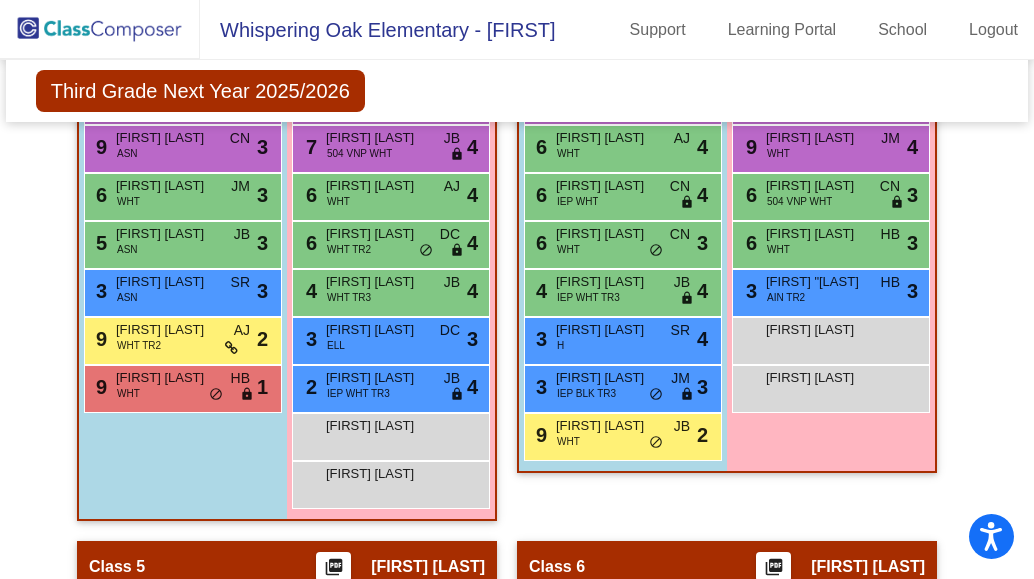 click on "Class 4 - [LAST] picture_as_pdf [FIRST] [LAST] Add Student First Name Last Name Student Id (Recommended) Boy Girl Non Binary Add Close Boys : 9 9 [FIRST] [LAST] VNP WHT DC lock do_not_disturb_alt 4 9 [FIRST] [LAST] IEP VNP SR lock do_not_disturb_alt 4 6 [FIRST] [LAST] WHT AJ lock do_not_disturb_alt 4 6 [FIRST] [LAST] IEP WHT CN lock do_not_disturb_alt 4 6 [FIRST] [LAST] WHT CN lock do_not_disturb_alt 3 4 [FIRST] [LAST] IEP WHT TR3 JB lock do_not_disturb_alt 4 3 [FIRST] [LAST] IEP BLK TR3 JM lock do_not_disturb_alt 3 9 [FIRST] [LAST] WHT JB lock do_not_disturb_alt 2 Girls: 8 9 [FIRST] [LAST] WHT DC lock do_not_disturb_alt 4 9 [FIRST] [LAST] WHT SR lock do_not_disturb_alt 4 9 [FIRST] [LAST] WHT JM lock do_not_disturb_alt 4 6 [FIRST] [LAST] 504 VNP WHT CN lock do_not_disturb_alt 3 6 [FIRST] [LAST] WHT HB lock do_not_disturb_alt 3 3 [FIRST] "[LAST] AIN TR2 HB lock do_not_disturb_alt 3 [FIRST] [LAST] lock do_not_disturb_alt [FIRST] [LAST] lock" 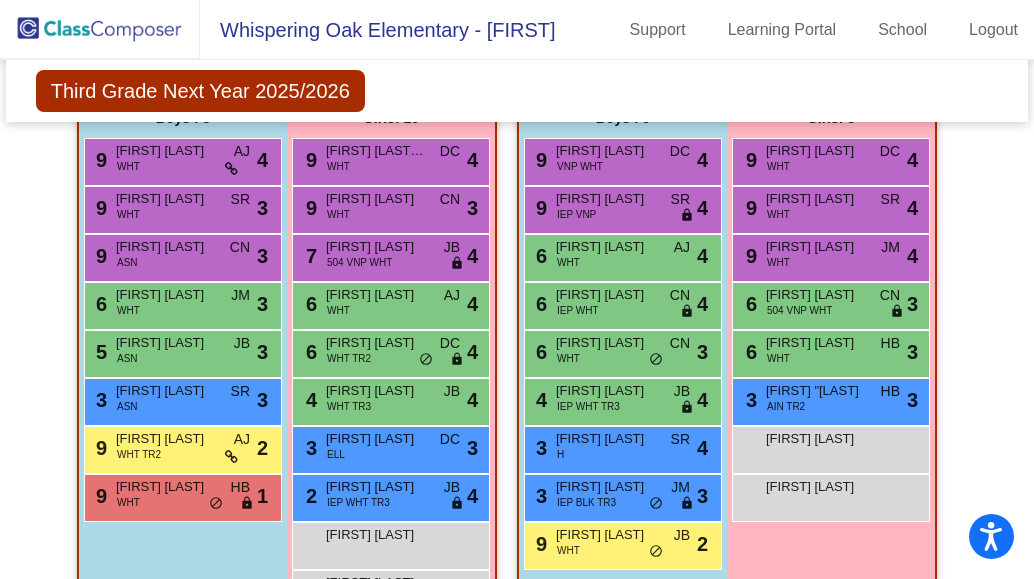 scroll, scrollTop: 1100, scrollLeft: 0, axis: vertical 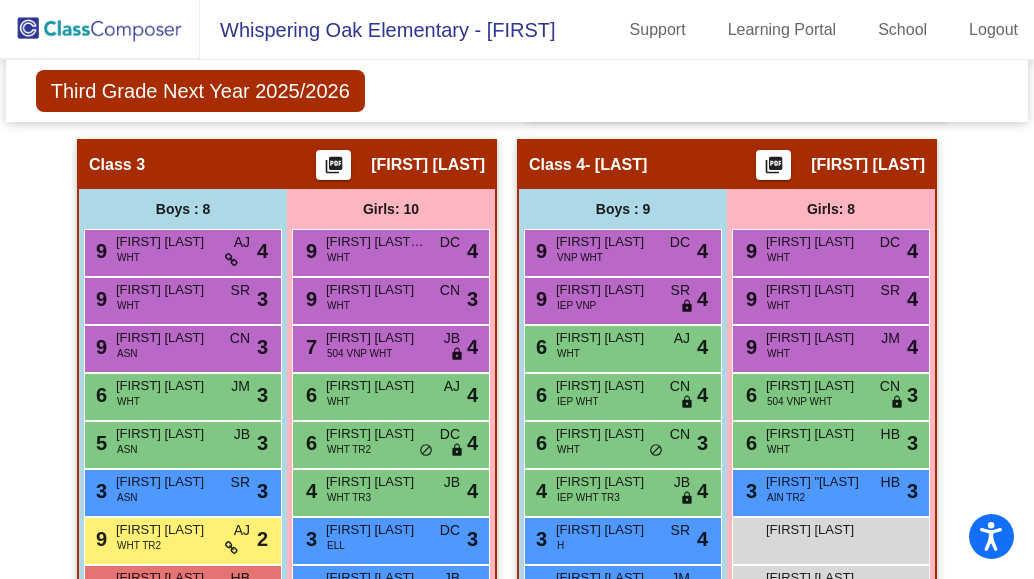 click on "Third Grade Next Year 2025/2026  Edit Composition Off   On  Incoming   Digital Data Wall" 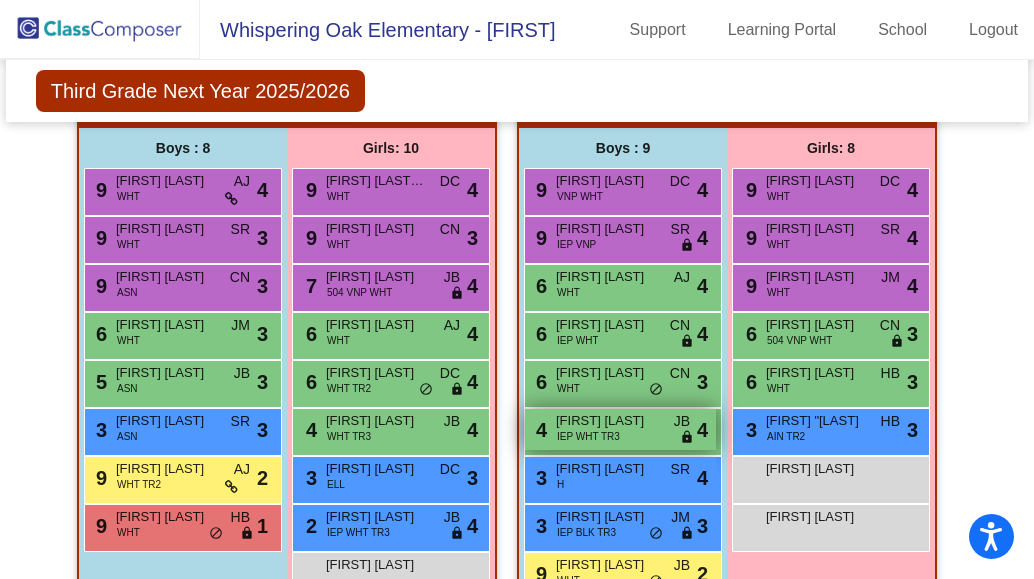scroll, scrollTop: 1180, scrollLeft: 0, axis: vertical 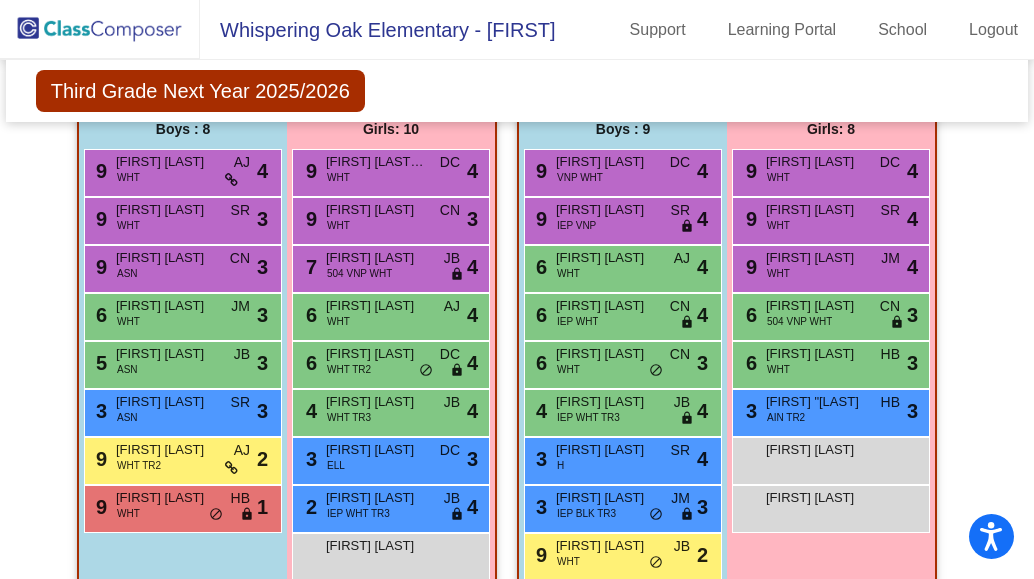click on "Third Grade Next Year 2025/2026  Edit Composition Off   On  Incoming   Digital Data Wall" 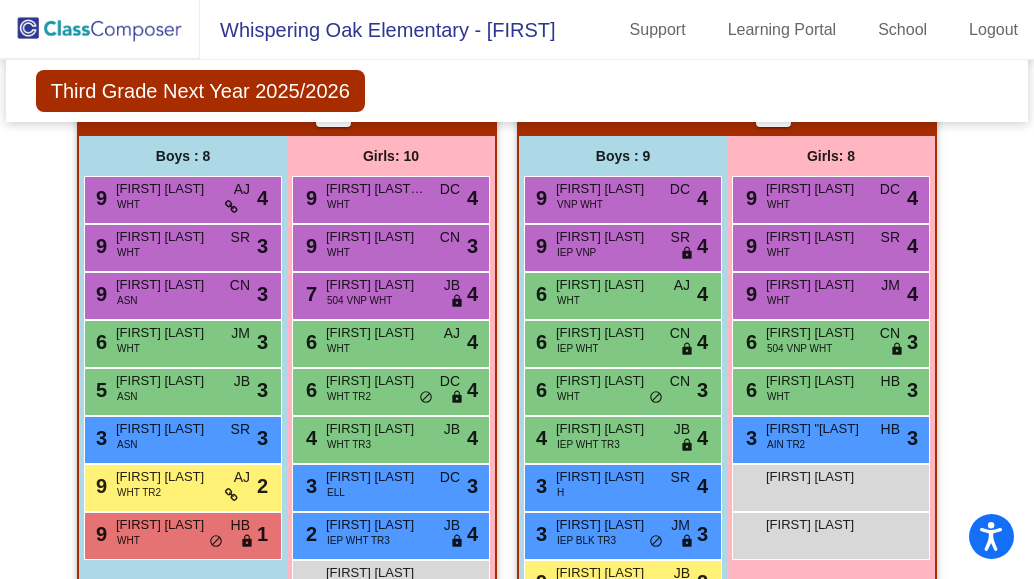 scroll, scrollTop: 1180, scrollLeft: 0, axis: vertical 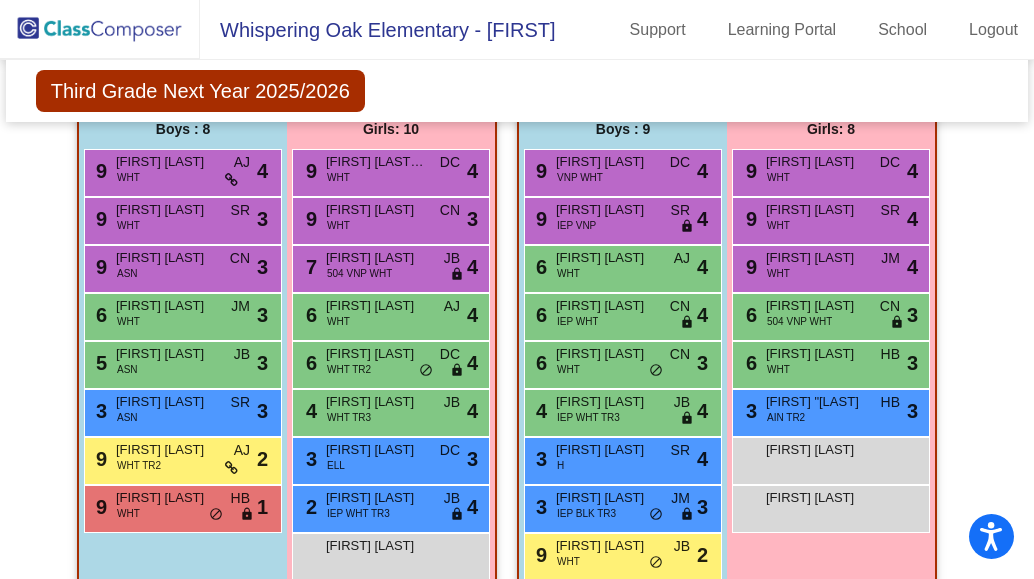 click on "Third Grade Next Year 2025/2026  Edit Composition Off   On  Incoming   Digital Data Wall" 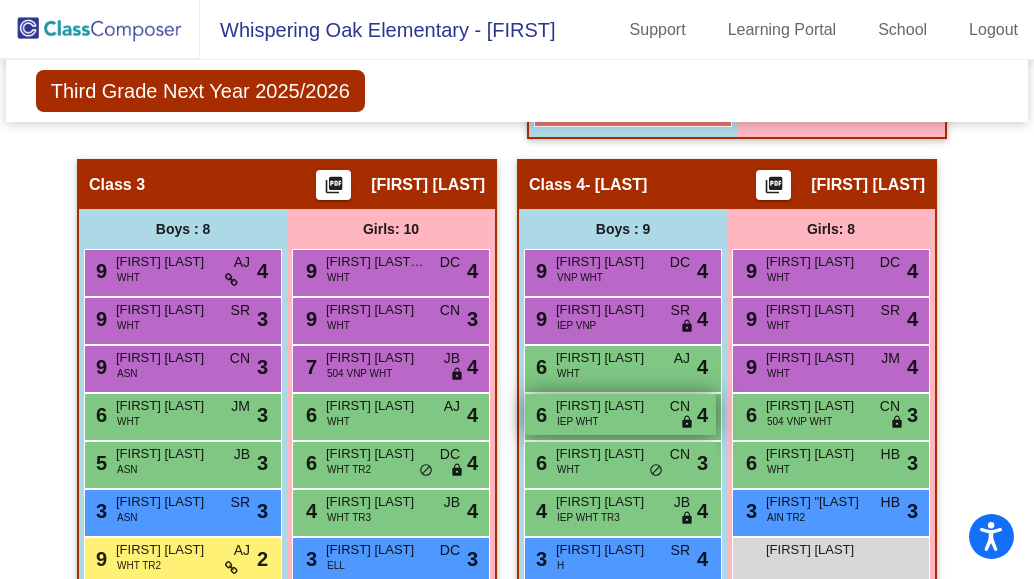 scroll, scrollTop: 1180, scrollLeft: 0, axis: vertical 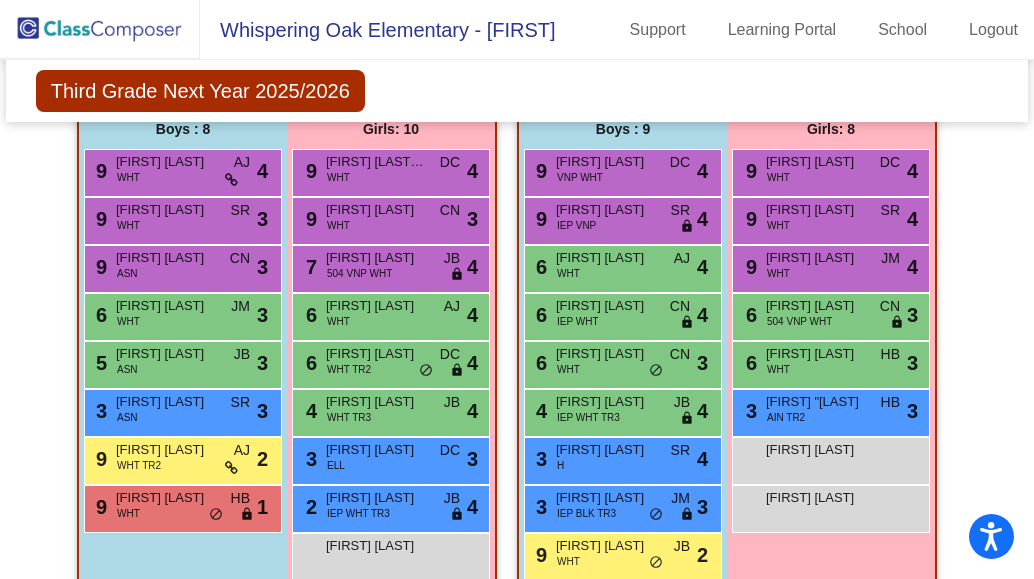 click on "Third Grade Next Year 2025/2026  Edit Composition Off   On  Incoming   Digital Data Wall" 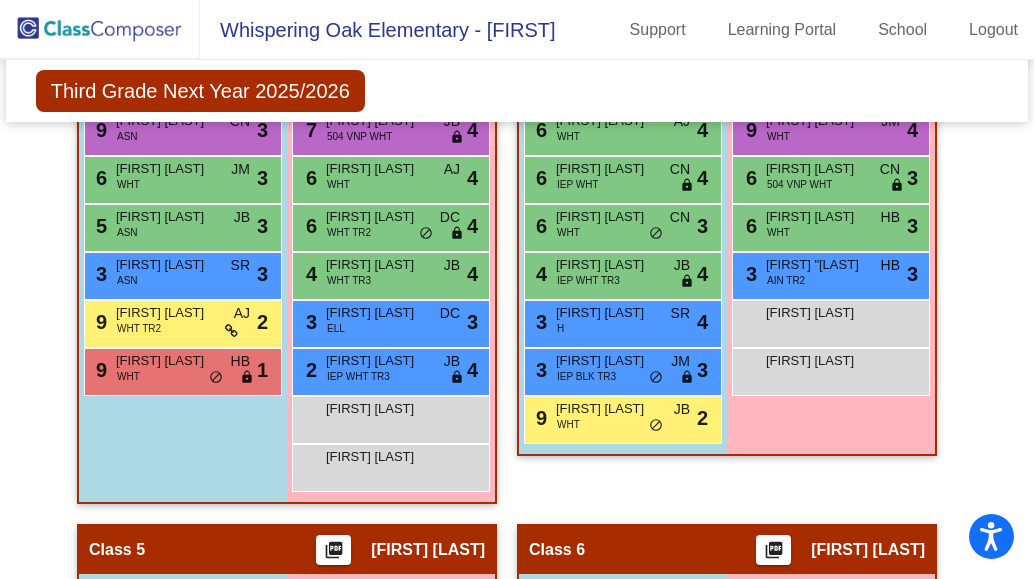 scroll, scrollTop: 1380, scrollLeft: 0, axis: vertical 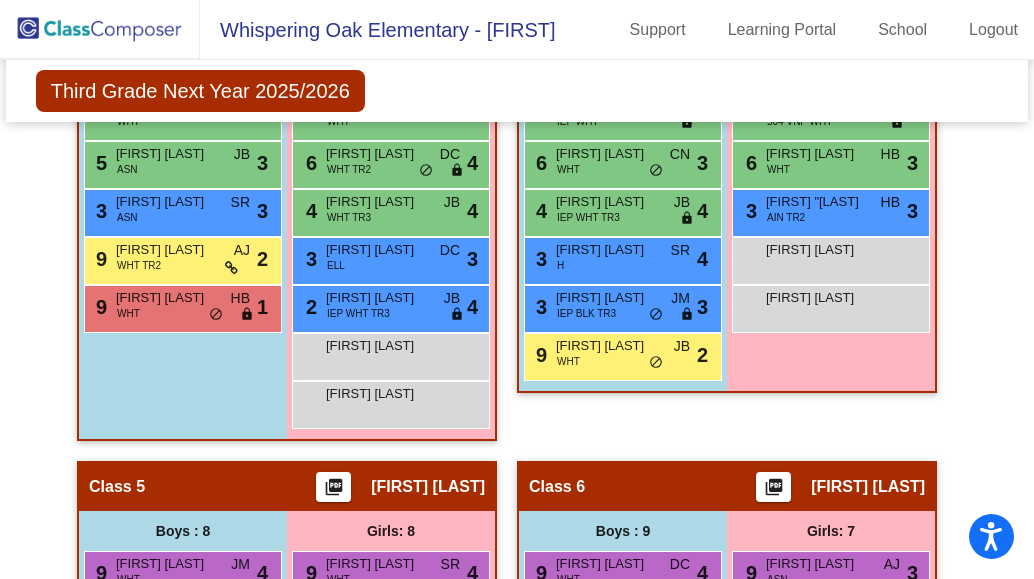 click on "Third Grade Next Year 2025/2026  Edit Composition Off   On  Incoming   Digital Data Wall" 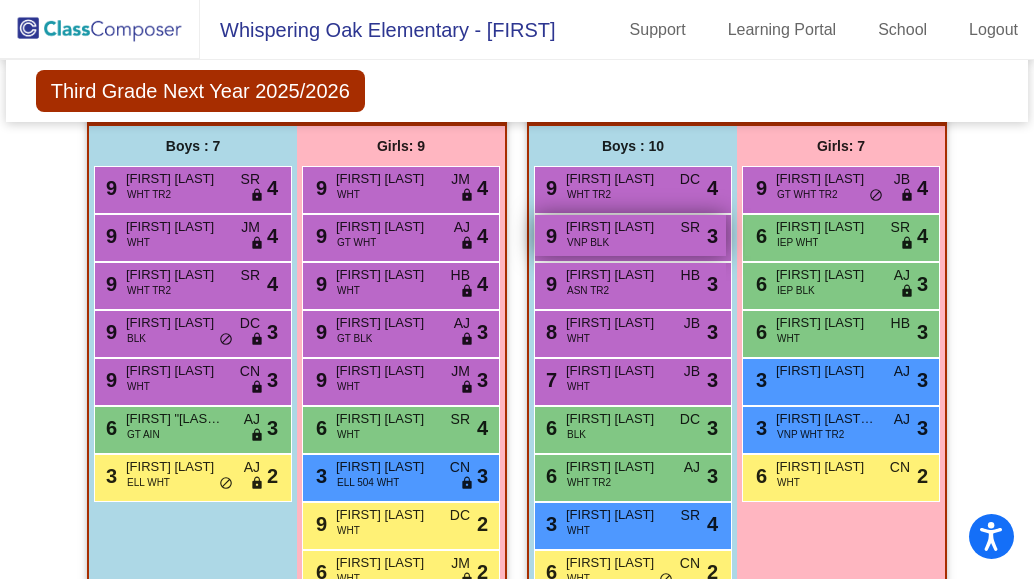scroll, scrollTop: 580, scrollLeft: 0, axis: vertical 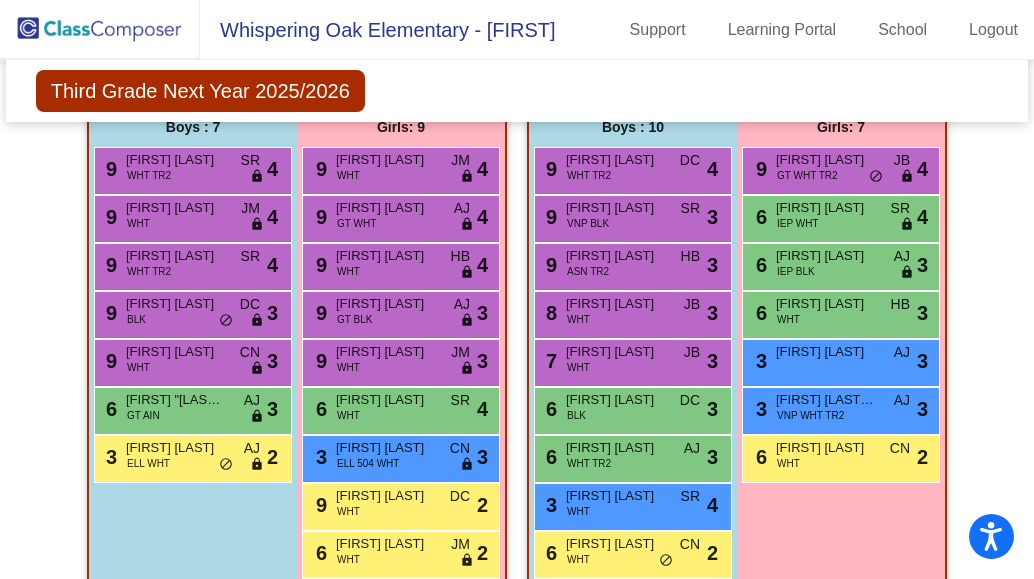 click on "Girls: 7 9 [FIRST] [LAST] GT WHT TR2 JB lock do_not_disturb_alt 4 6 [FIRST] [LAST] IEP WHT SR lock do_not_disturb_alt 4 6 [FIRST] [LAST] IEP BLK AJ lock do_not_disturb_alt 3 6 [FIRST] [LAST] WHT HB lock do_not_disturb_alt 3 3 [FIRST] [LAST] AJ lock do_not_disturb_alt 3 3 [FIRST] [LAST] [LAST] VNP WHT TR2 AJ lock do_not_disturb_alt 3 6 [FIRST] [LAST] WHT CN lock do_not_disturb_alt 2" at bounding box center (0, 0) 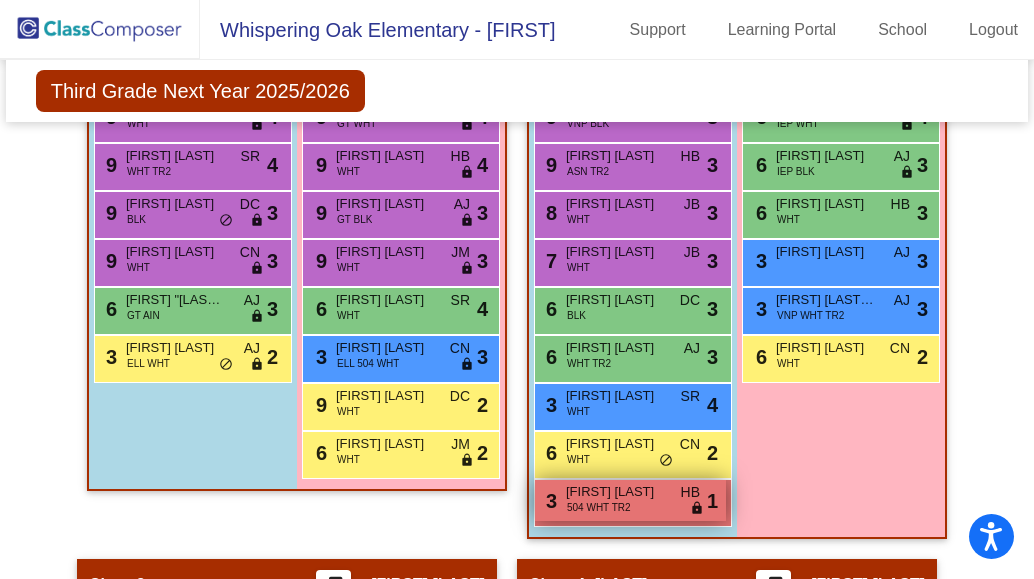 scroll, scrollTop: 780, scrollLeft: 0, axis: vertical 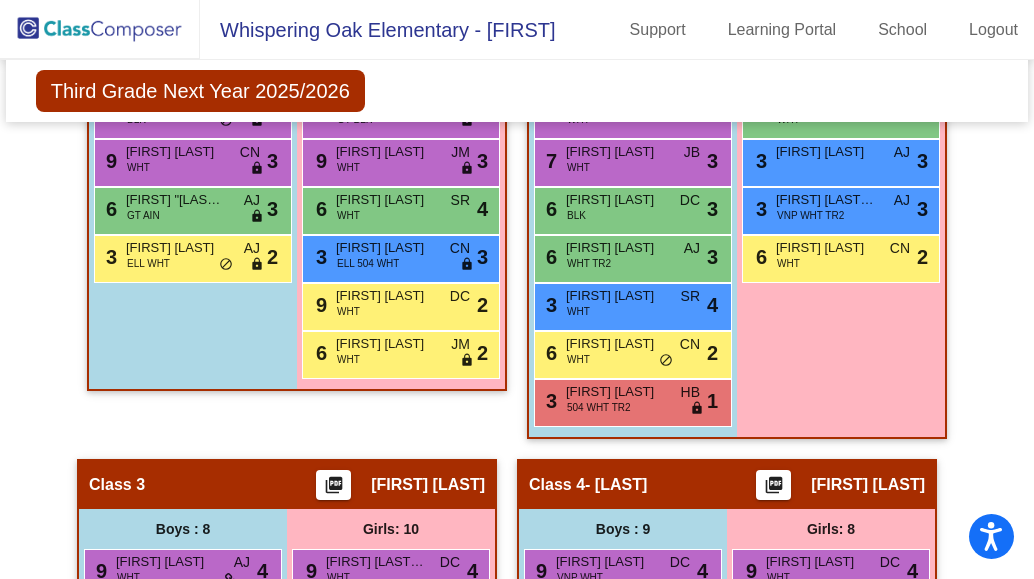 click on "Hallway - Hallway Class picture_as_pdf Tracy Webb Add Student First Name Last Name Student Id (Recommended) Boy Girl Non Binary Add Close Boys : 7 9 [FIRST] [LAST] WHT TR2 SR lock do_not_disturb_alt 4 9 [FIRST] [LAST] WHT JM lock do_not_disturb_alt 4 9 [FIRST] [LAST] WHT TR2 SR lock do_not_disturb_alt 4 9 [FIRST] [LAST] BLK DC lock do_not_disturb_alt 3 9 [FIRST] [LAST] WHT CN lock do_not_disturb_alt 3 6 [FIRST] "[LAST] V [FIRST] GT AIN AJ lock do_not_disturb_alt 3 3 [FIRST] [LAST] ELL WHT AJ lock do_not_disturb_alt 2 Girls: 9 9 [FIRST] [LAST] WHT JM lock do_not_disturb_alt 4 9 [FIRST] [LAST] GT WHT AJ lock do_not_disturb_alt 4 9 [FIRST] [LAST] WHT HB lock do_not_disturb_alt 4 9 [FIRST] [LAST] GT BLK AJ lock do_not_disturb_alt 3 9 [FIRST] [LAST] WHT JM lock do_not_disturb_alt 3 6 WHT SR" 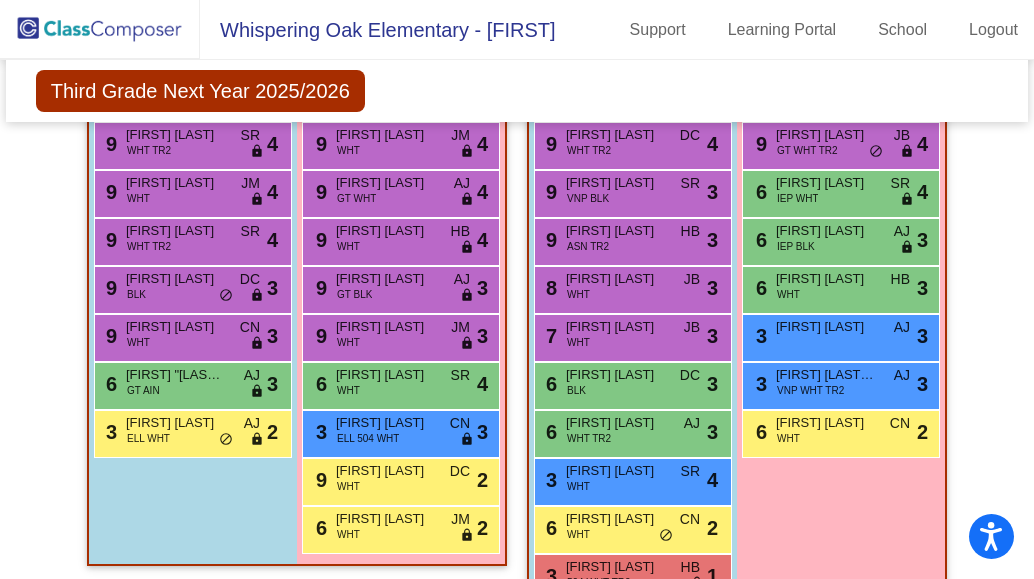 scroll, scrollTop: 580, scrollLeft: 0, axis: vertical 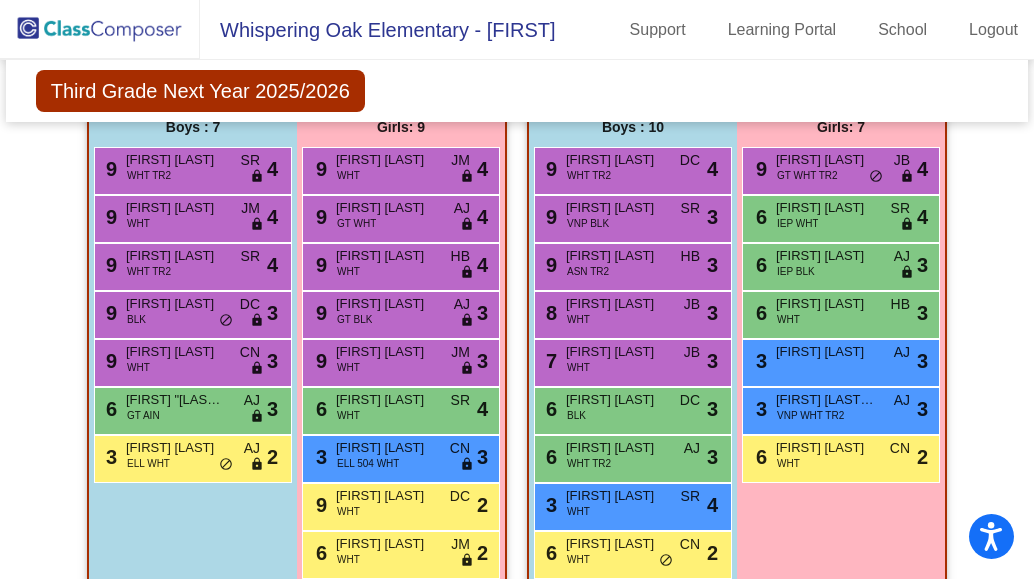 click on "Girls: 7 9 [FIRST] [LAST] GT WHT TR2 JB lock do_not_disturb_alt 4 6 [FIRST] [LAST] IEP WHT SR lock do_not_disturb_alt 4 6 [FIRST] [LAST] IEP BLK AJ lock do_not_disturb_alt 3 6 [FIRST] [LAST] WHT HB lock do_not_disturb_alt 3 3 [FIRST] [LAST] AJ lock do_not_disturb_alt 3 3 [FIRST] [LAST] [LAST] VNP WHT TR2 AJ lock do_not_disturb_alt 3 6 [FIRST] [LAST] WHT CN lock do_not_disturb_alt 2" at bounding box center [0, 0] 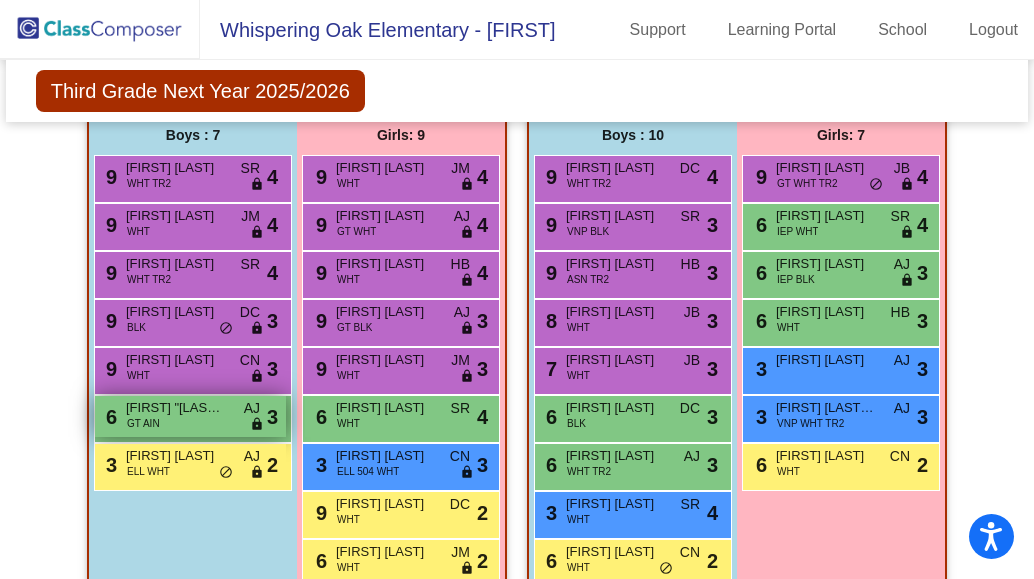 scroll, scrollTop: 600, scrollLeft: 0, axis: vertical 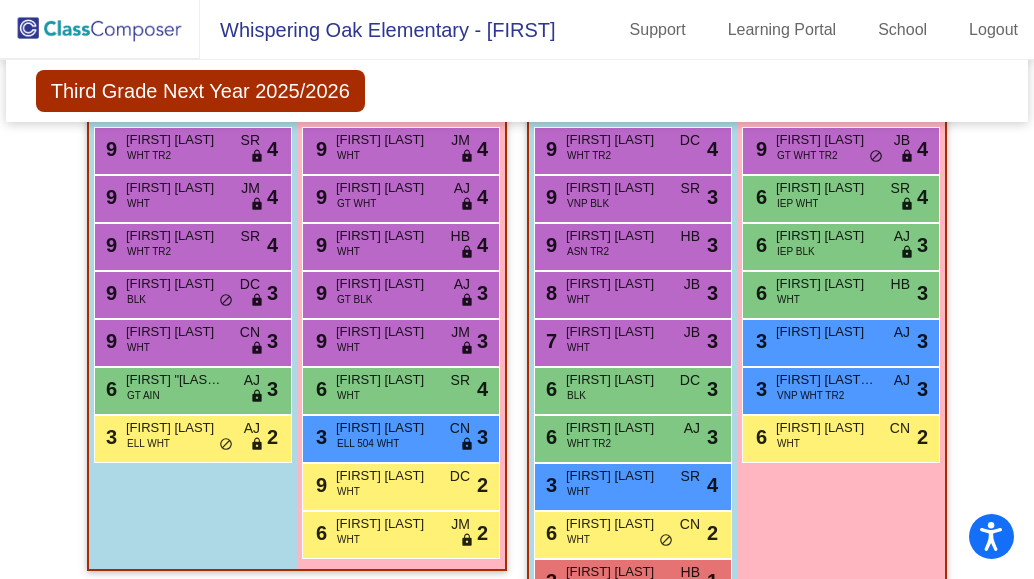 click on "Girls: 7 9 [FIRST] [LAST] GT WHT TR2 JB lock do_not_disturb_alt 4 6 [FIRST] [LAST] IEP WHT SR lock do_not_disturb_alt 4 6 [FIRST] [LAST] IEP BLK AJ lock do_not_disturb_alt 3 6 [FIRST] [LAST] WHT HB lock do_not_disturb_alt 3 3 [FIRST] [LAST] AJ lock do_not_disturb_alt 3 3 [FIRST] [LAST] [LAST] VNP WHT TR2 AJ lock do_not_disturb_alt 3 6 [FIRST] [LAST] WHT CN lock do_not_disturb_alt 2" at bounding box center (0, 0) 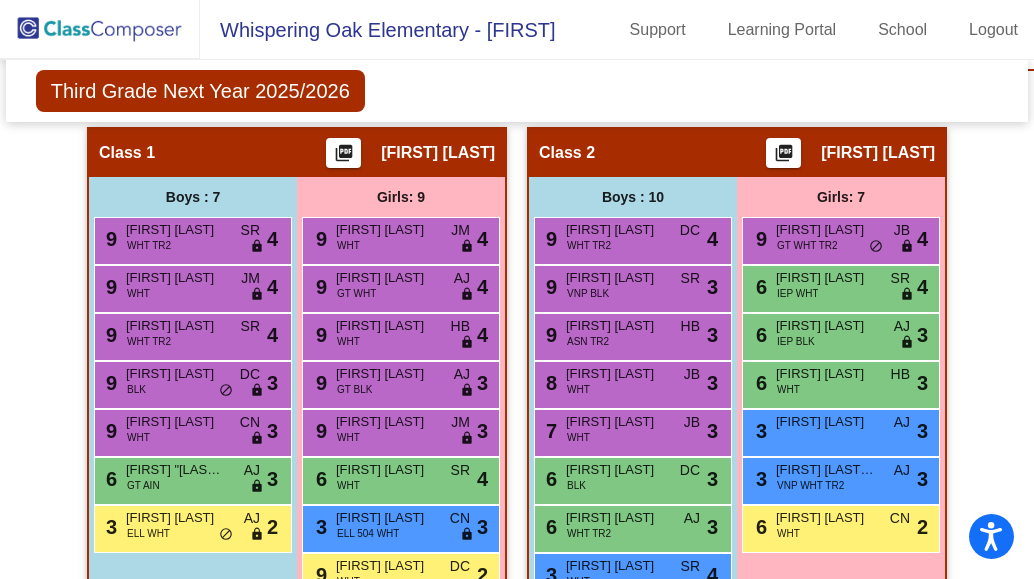 scroll, scrollTop: 400, scrollLeft: 0, axis: vertical 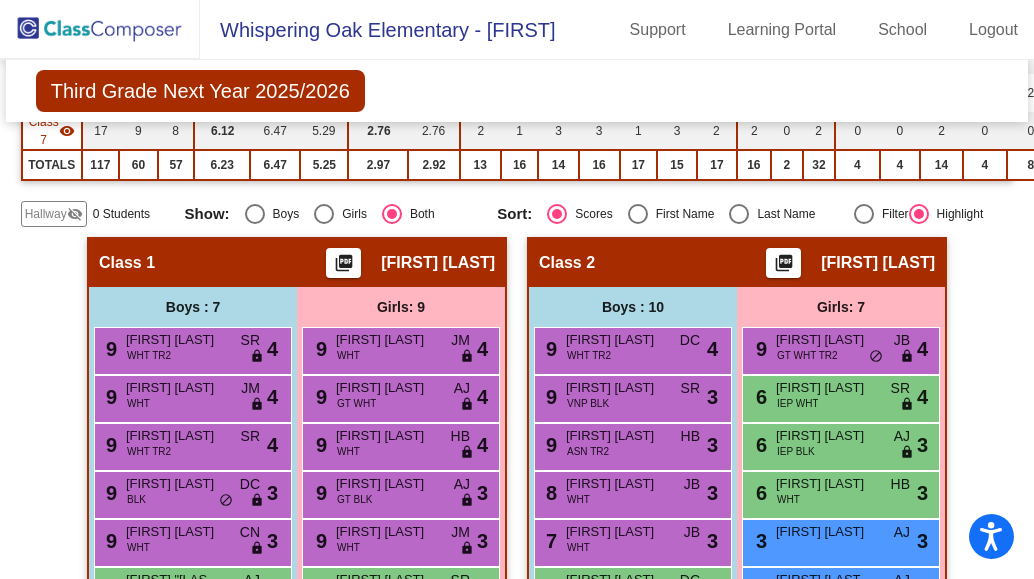 click on "Third Grade Next Year 2025/2026  Edit Composition Off   On  Incoming   Digital Data Wall" 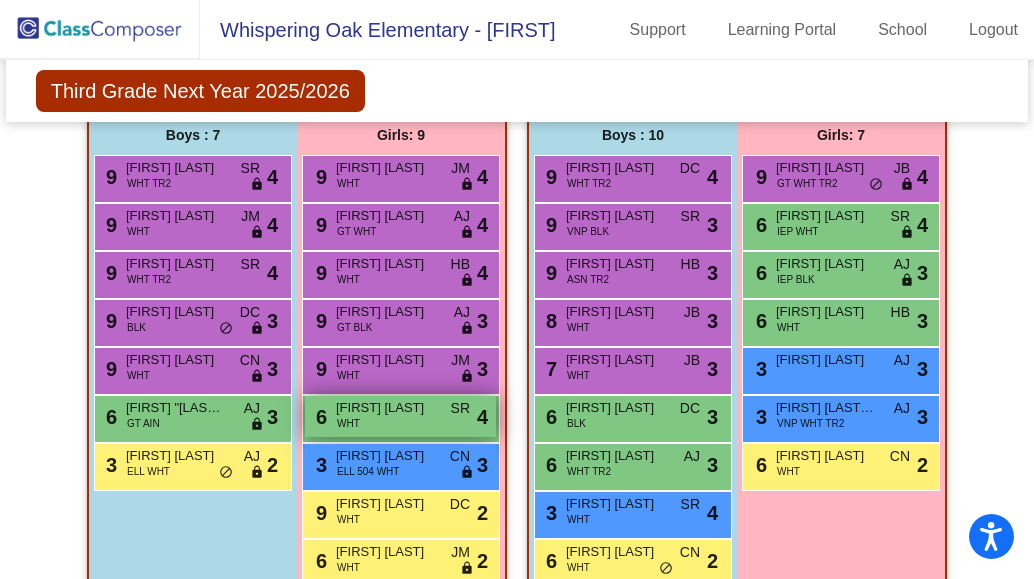 scroll, scrollTop: 600, scrollLeft: 0, axis: vertical 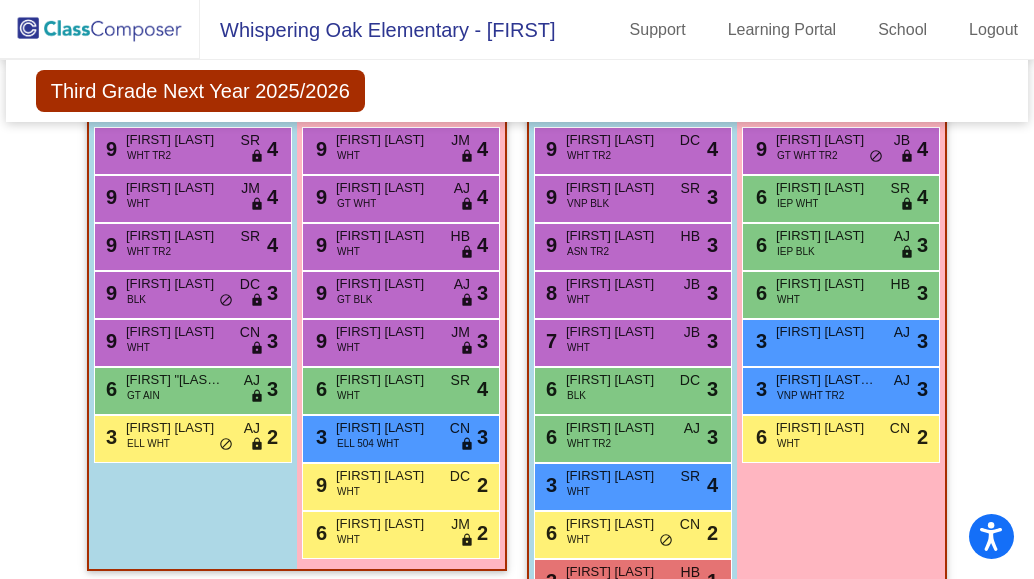 click on "Third Grade Next Year 2025/2026  Edit Composition Off   On  Incoming   Digital Data Wall" 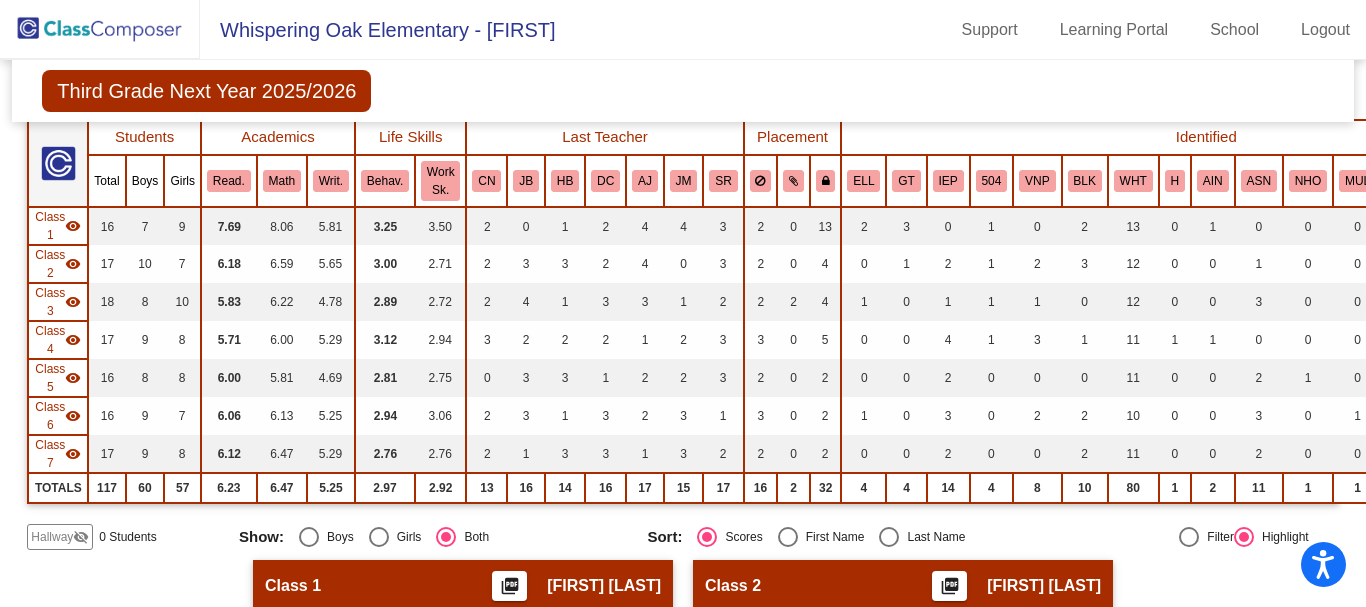 scroll, scrollTop: 0, scrollLeft: 0, axis: both 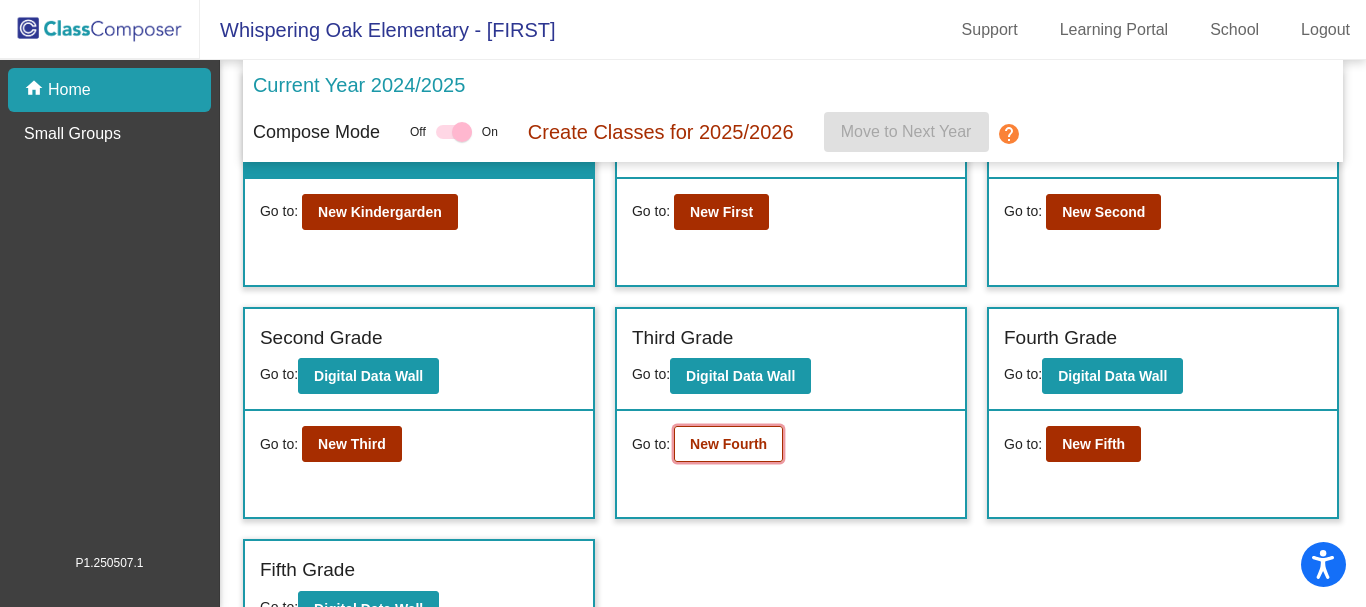 click on "New Fourth" 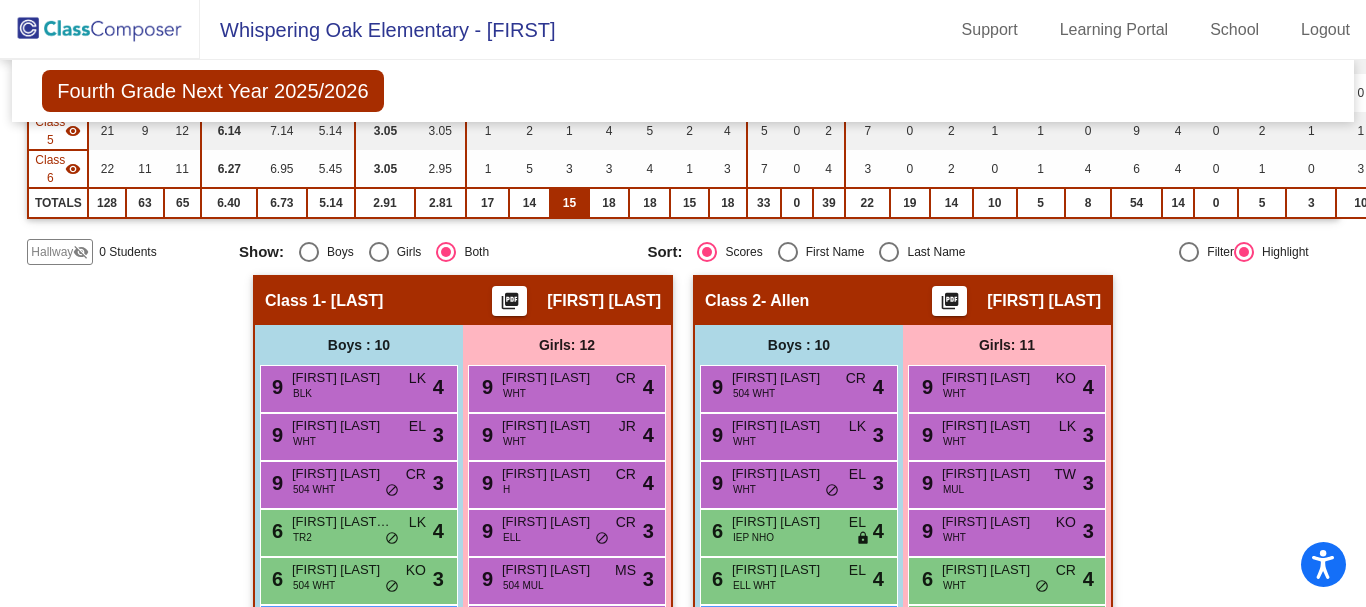 scroll, scrollTop: 400, scrollLeft: 0, axis: vertical 